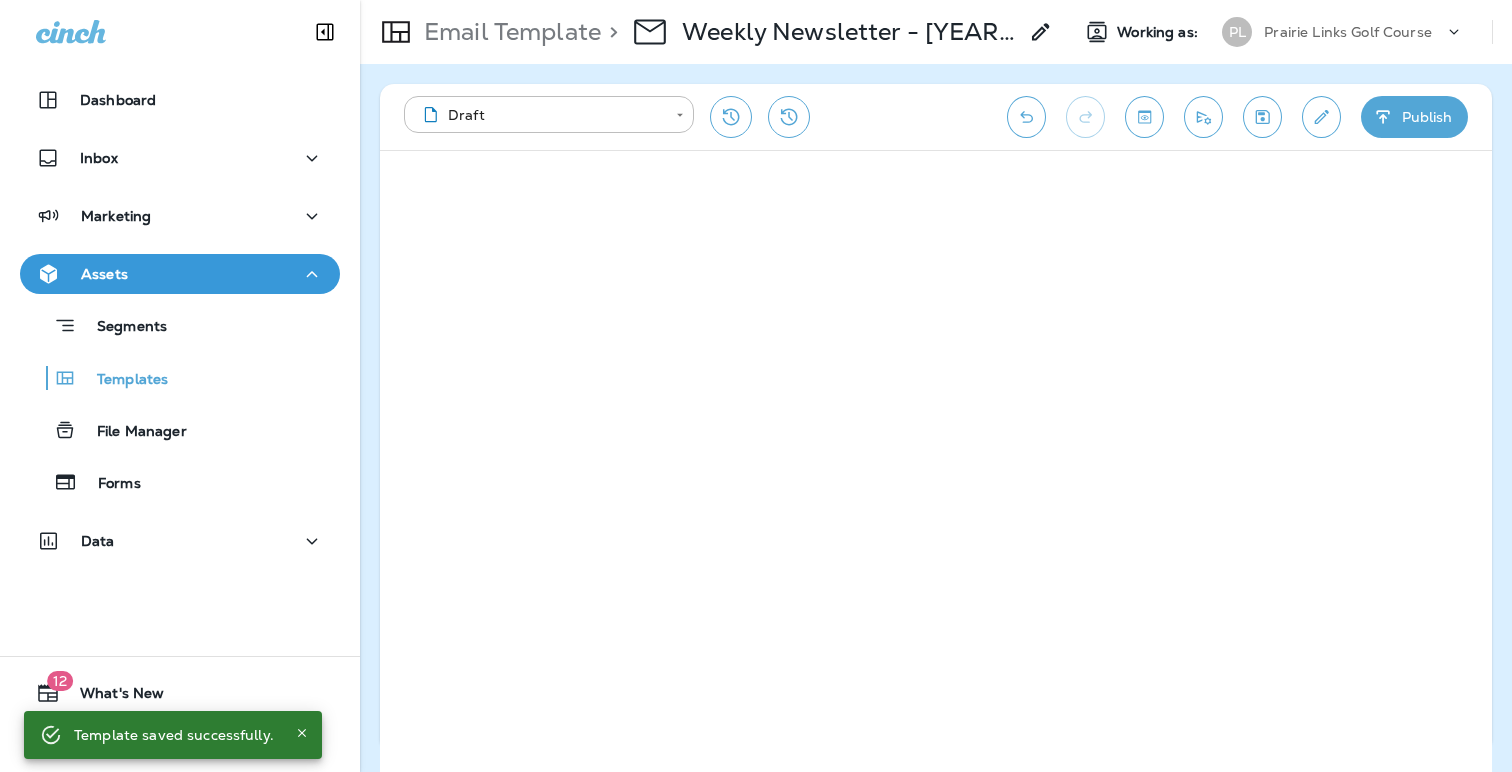 scroll, scrollTop: 0, scrollLeft: 0, axis: both 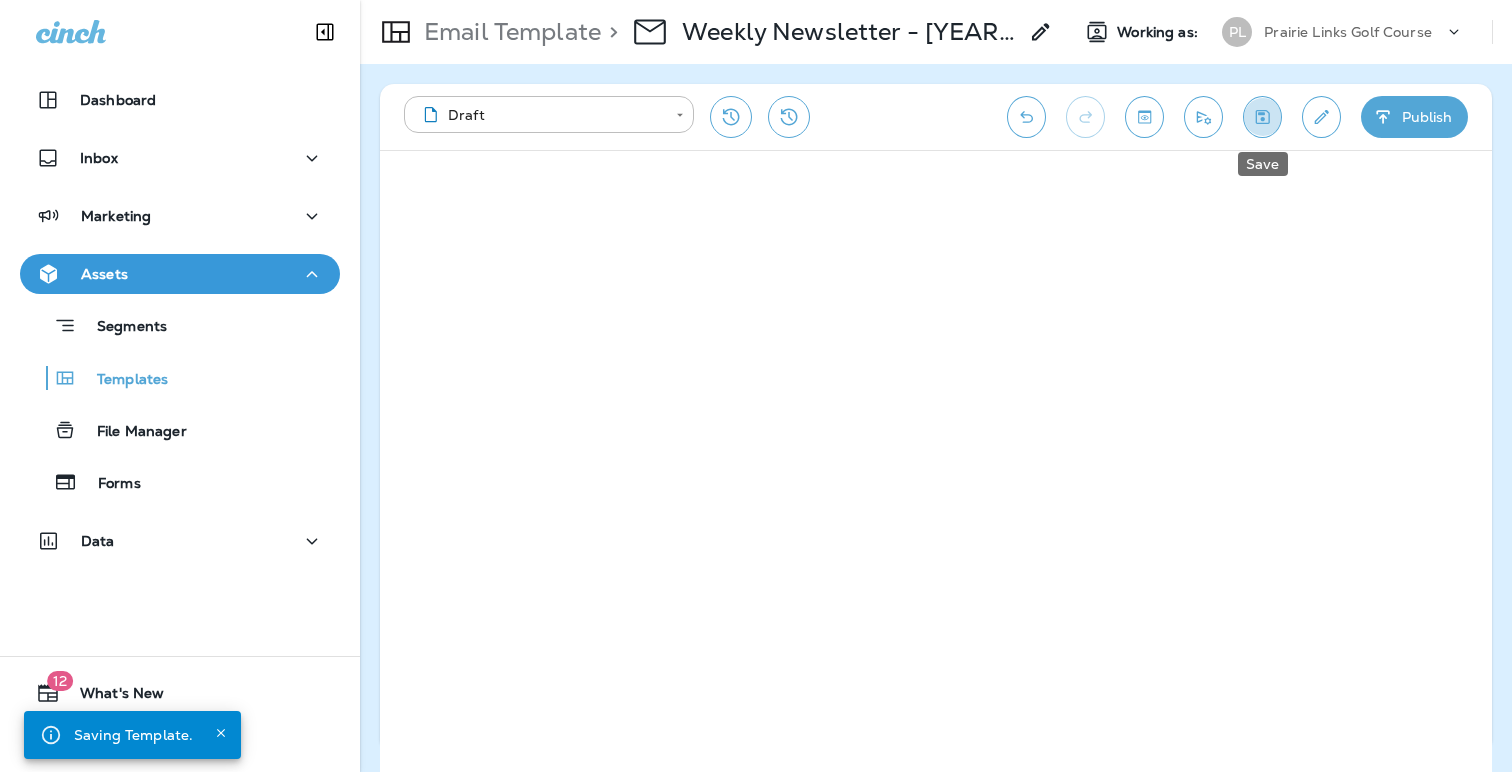click 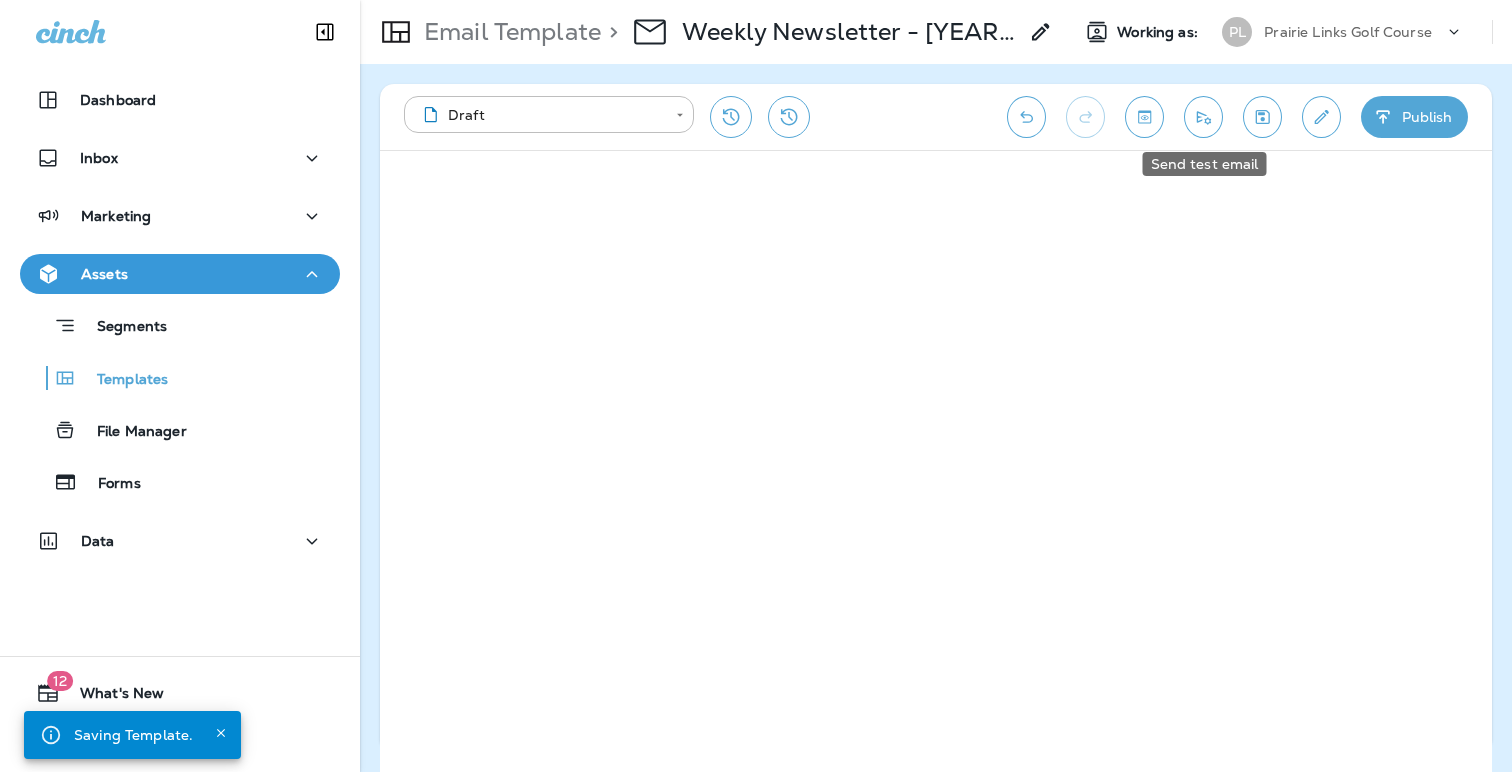 click at bounding box center (1203, 117) 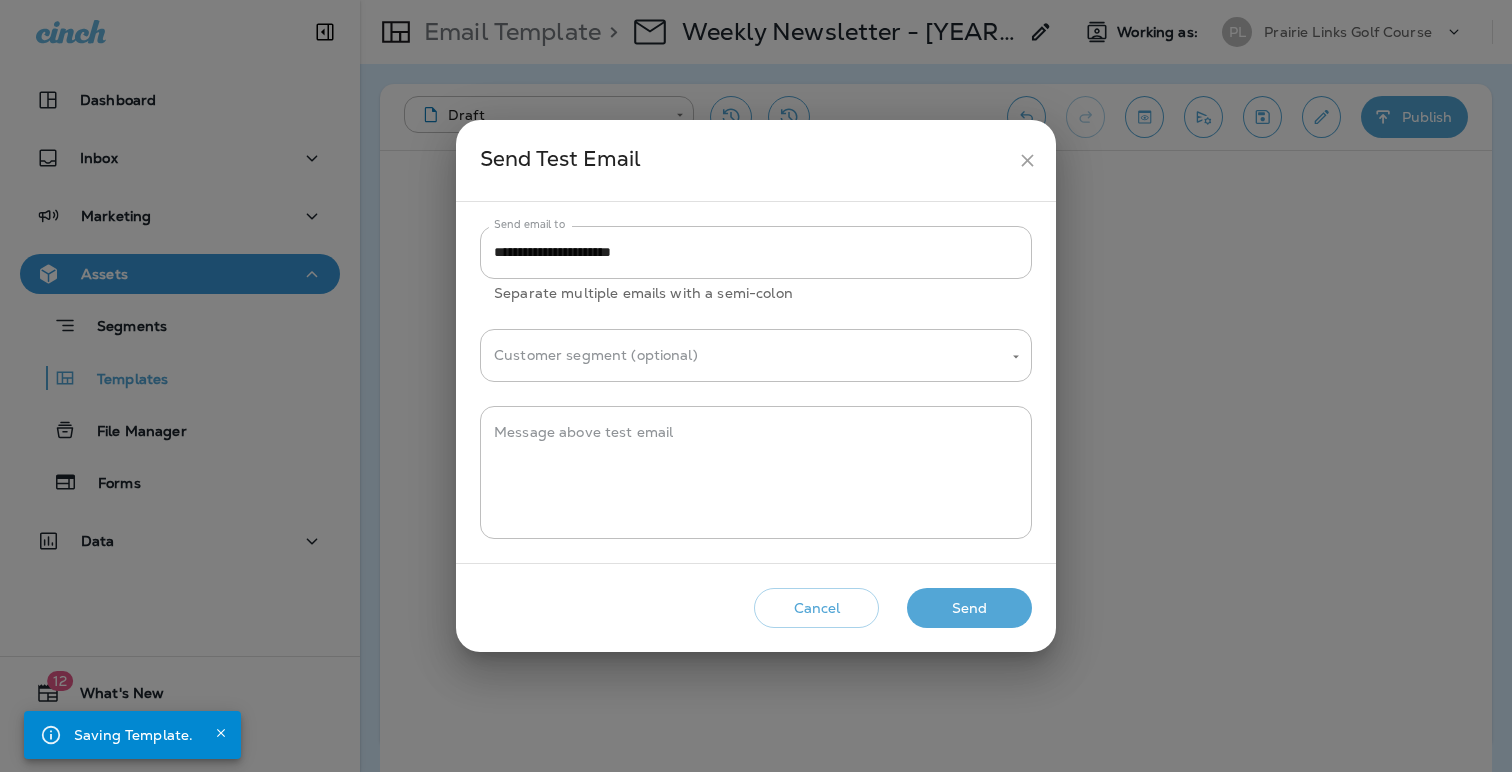 click on "Send" at bounding box center [969, 608] 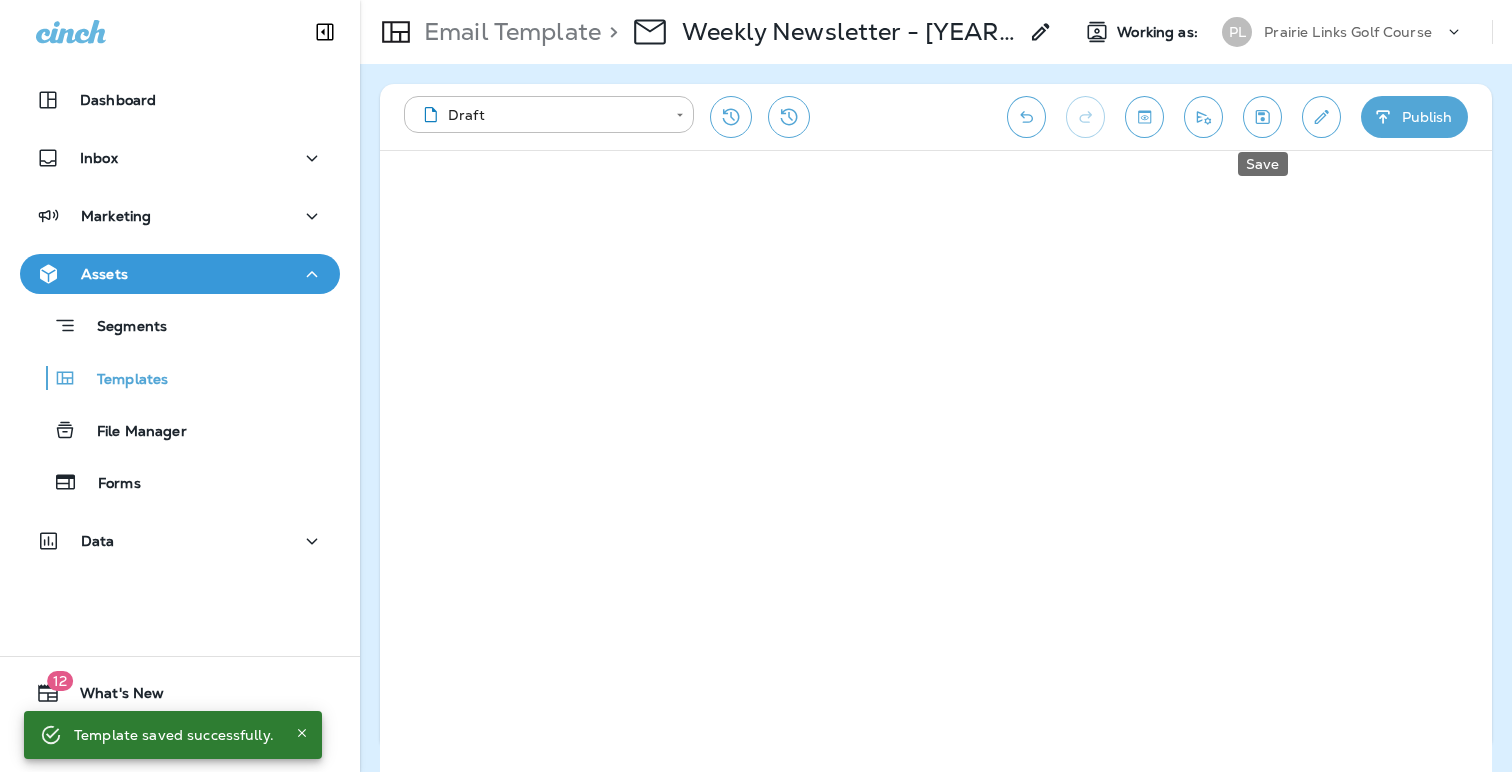 click at bounding box center (1262, 117) 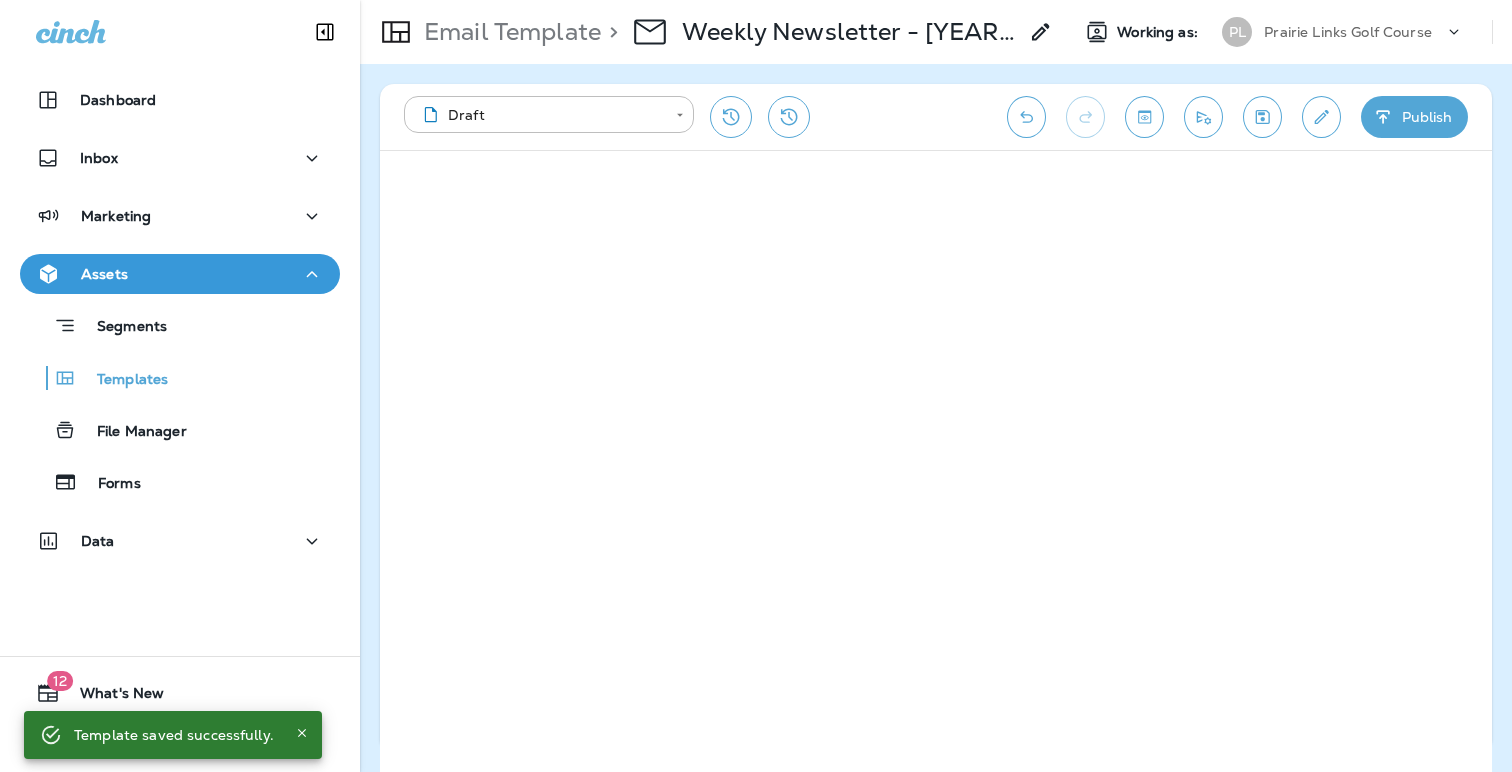 click on "Prairie Links Golf Course" at bounding box center (1348, 32) 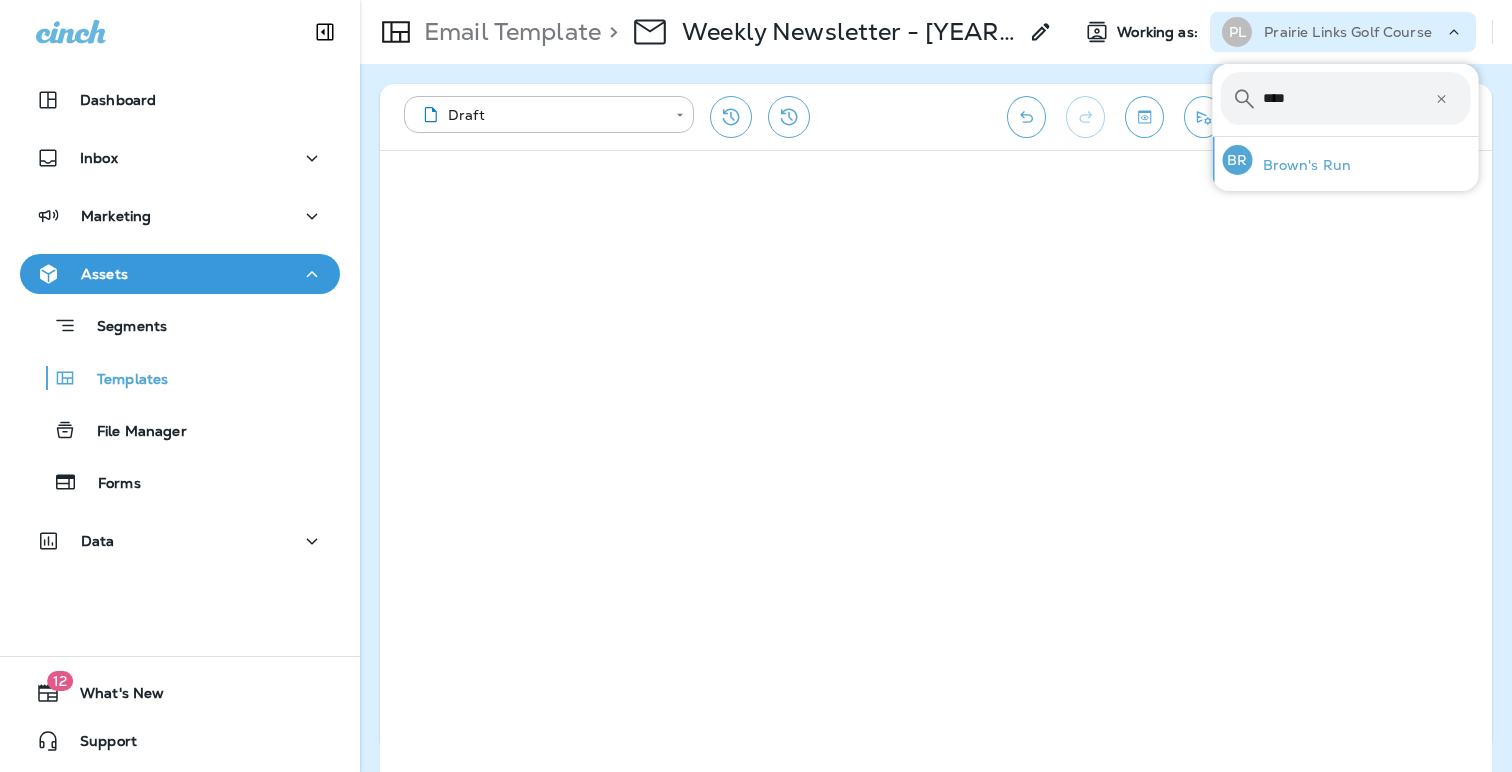 type on "****" 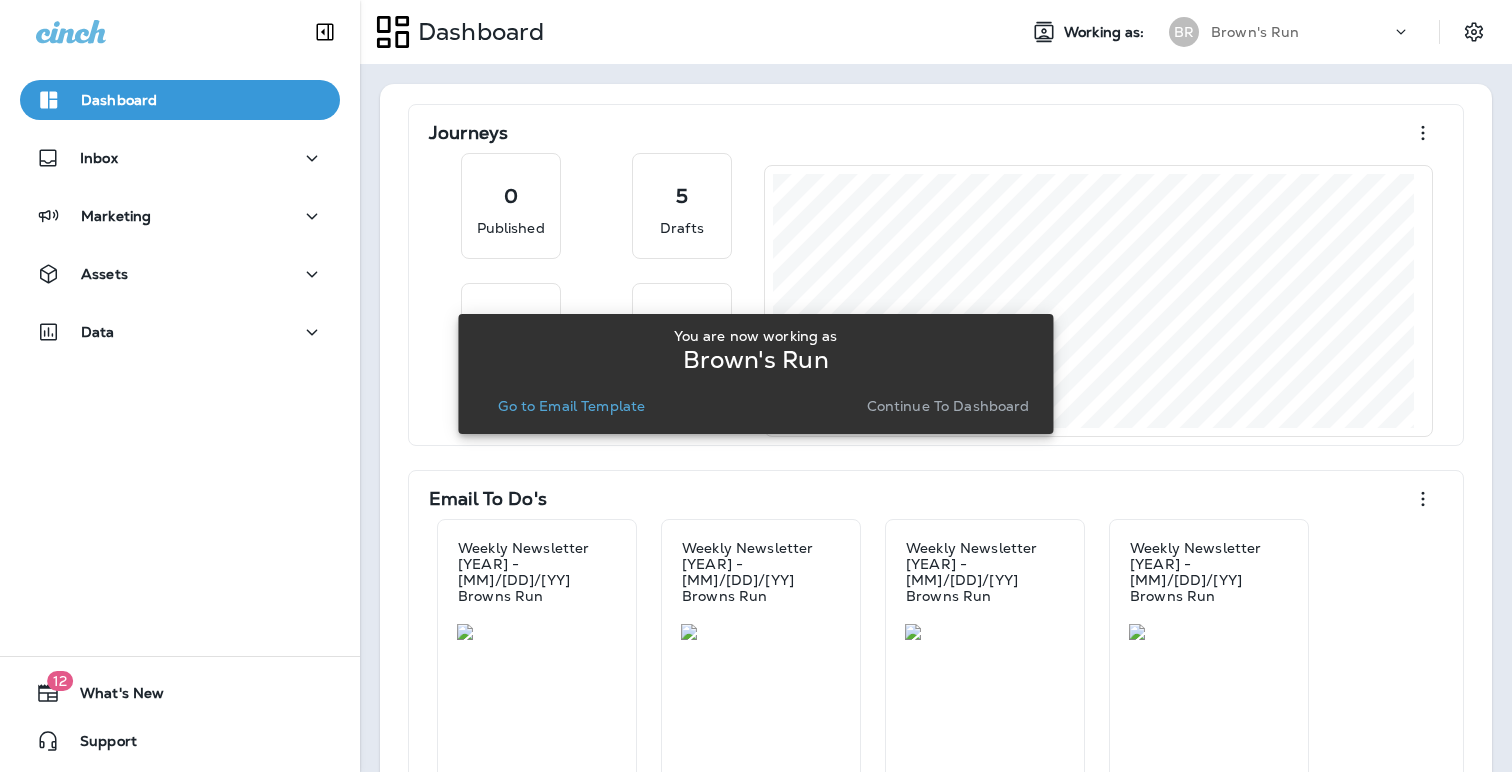 click on "Continue to Dashboard" at bounding box center [948, 406] 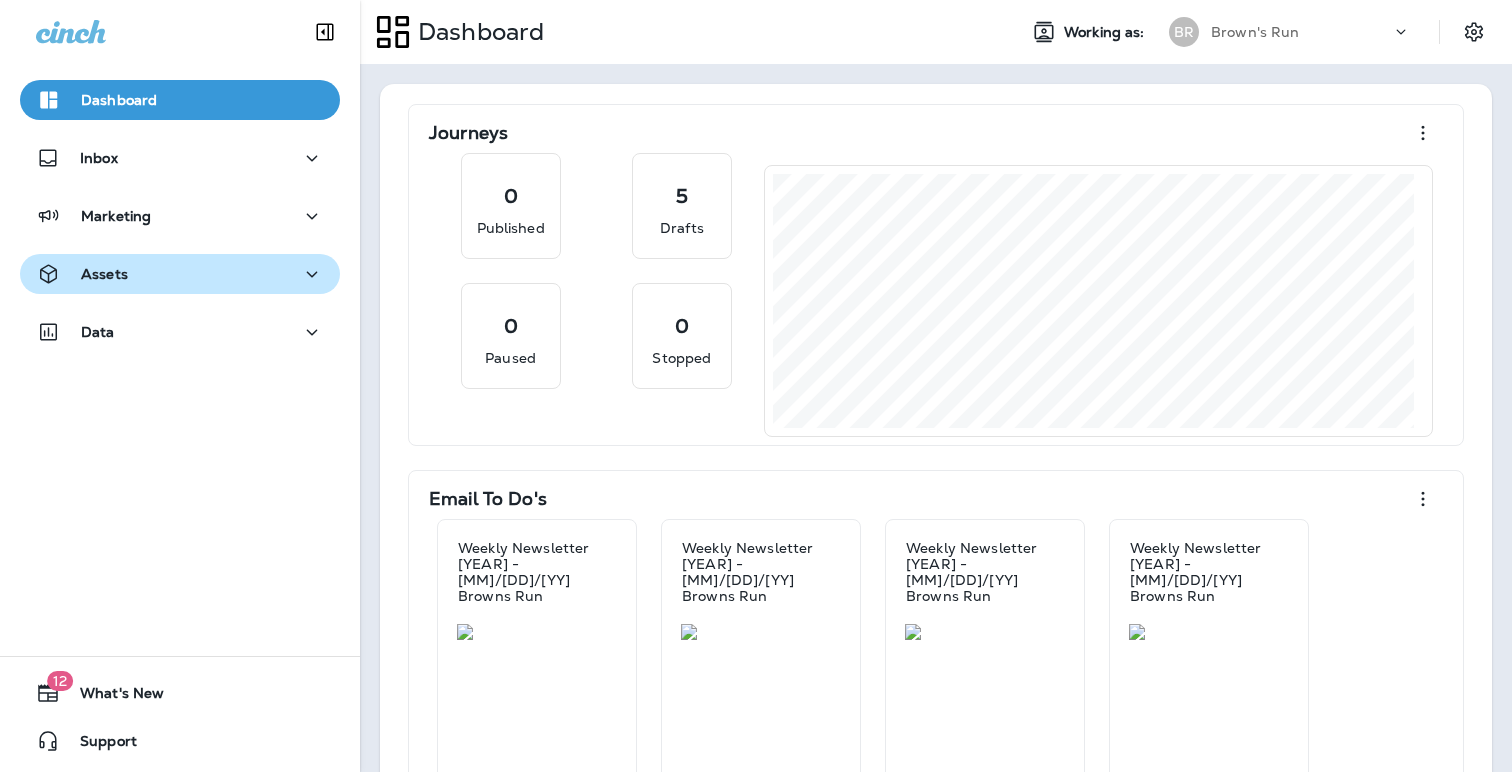 click on "Assets" at bounding box center (180, 274) 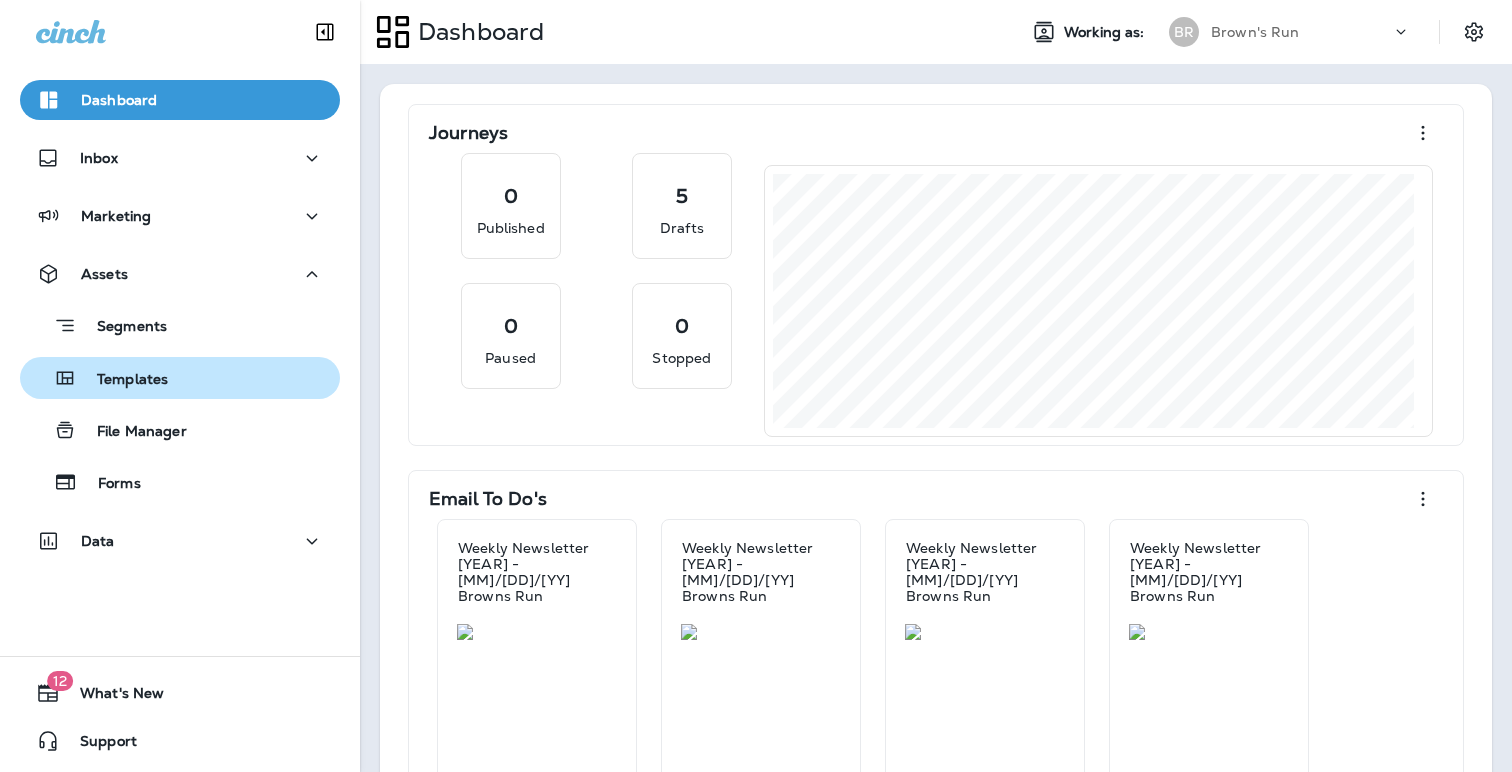click on "Templates" at bounding box center [122, 380] 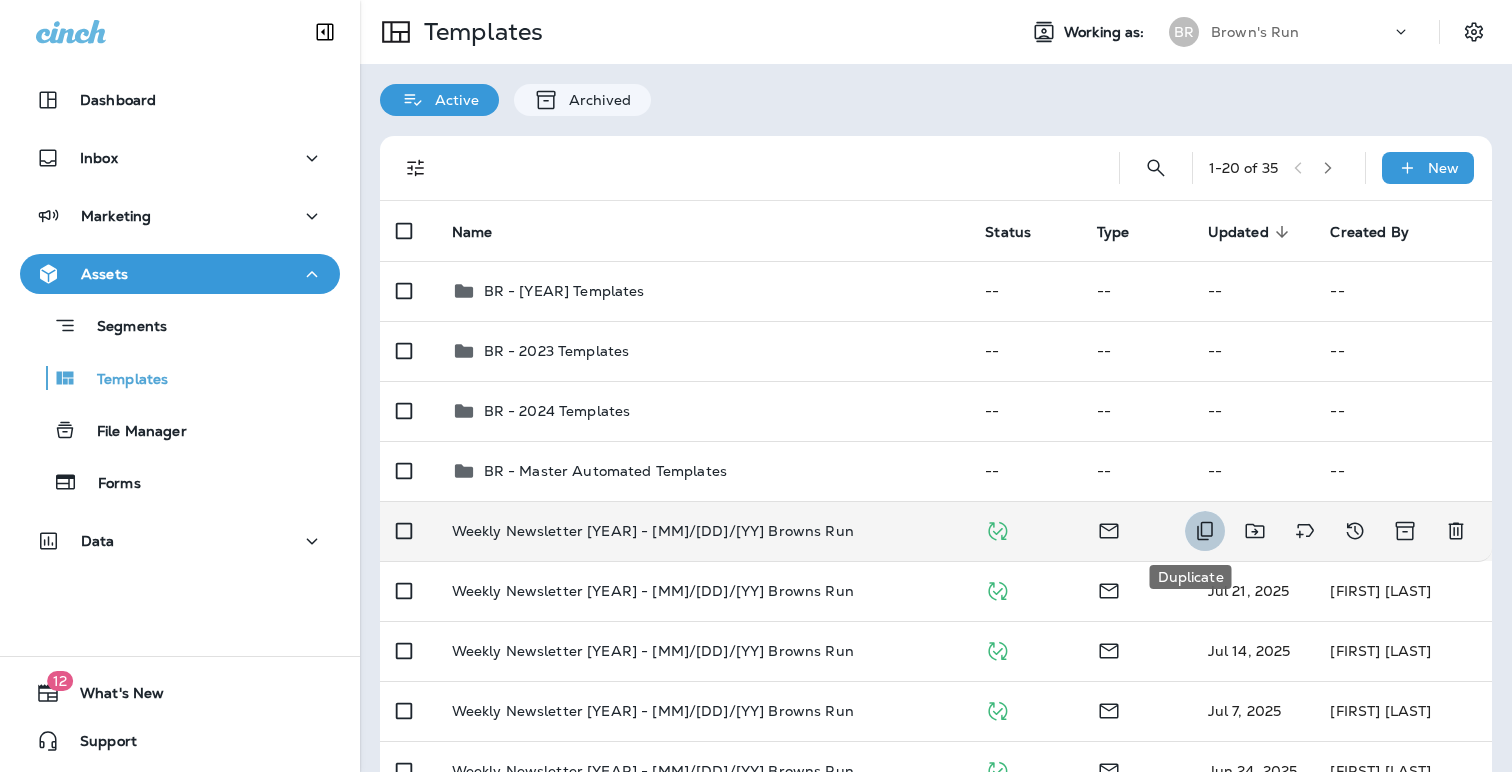 click 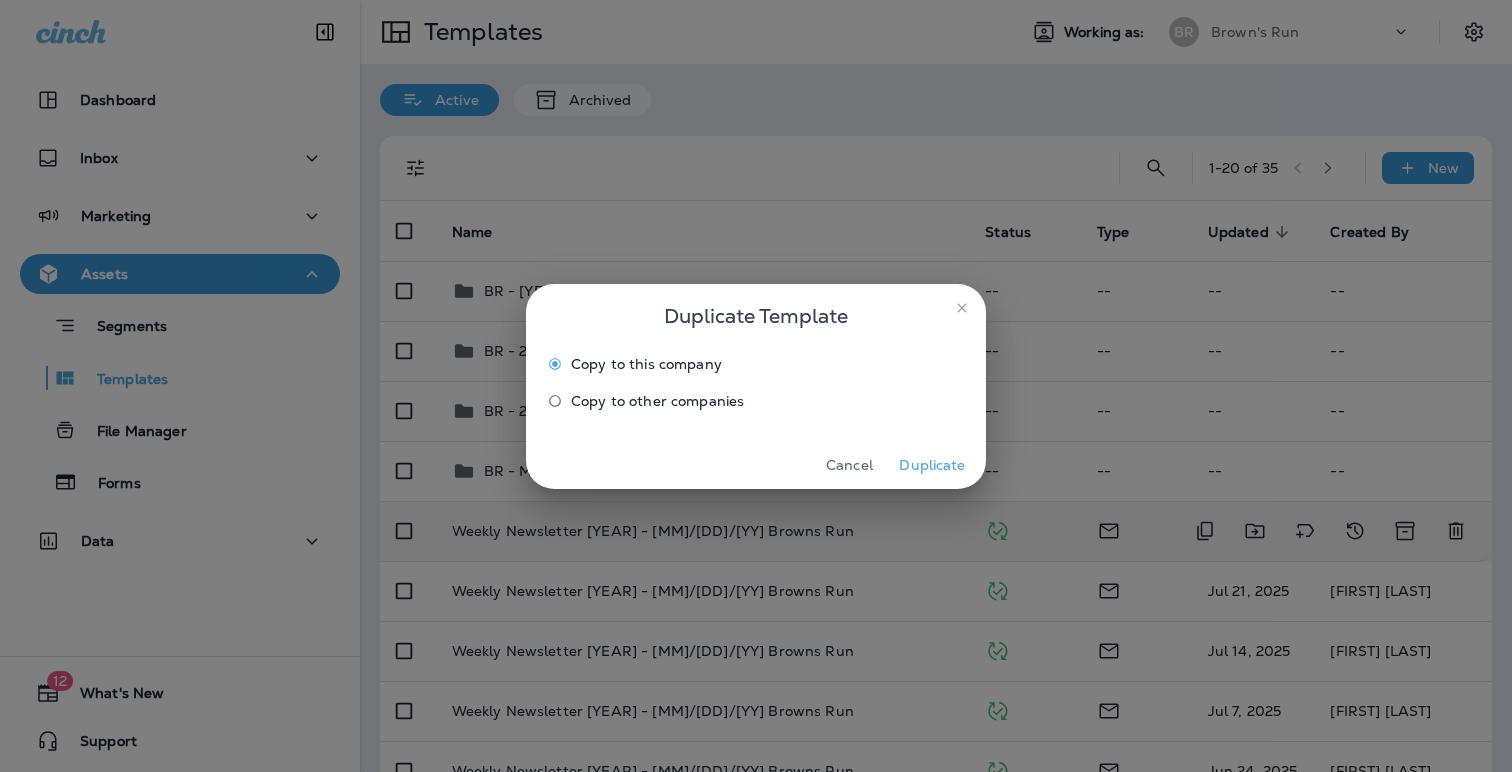 click on "Duplicate" at bounding box center [932, 465] 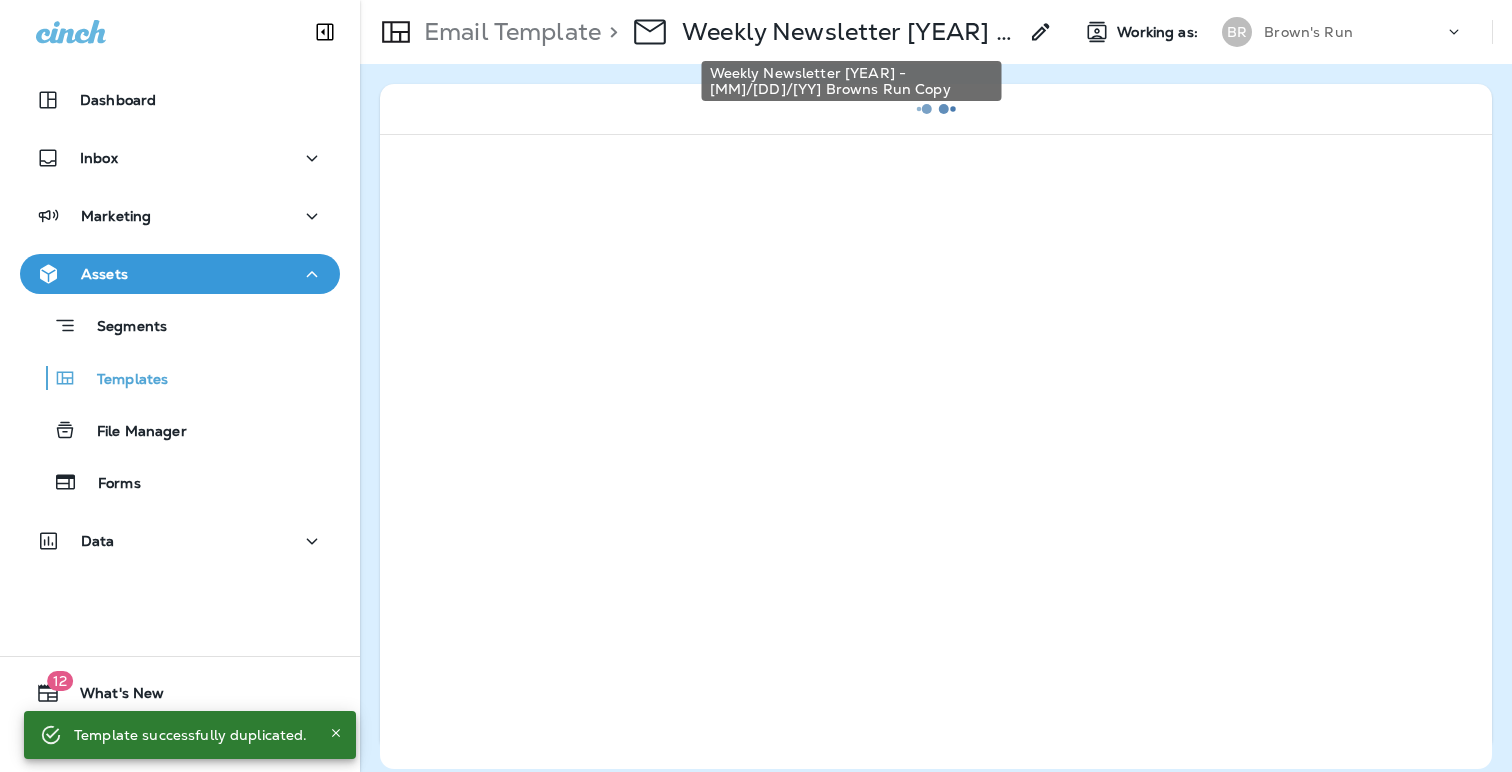 click on "Weekly Newsletter [YEAR] - [MM]/[DD]/[YY] Browns Run Copy" at bounding box center (849, 32) 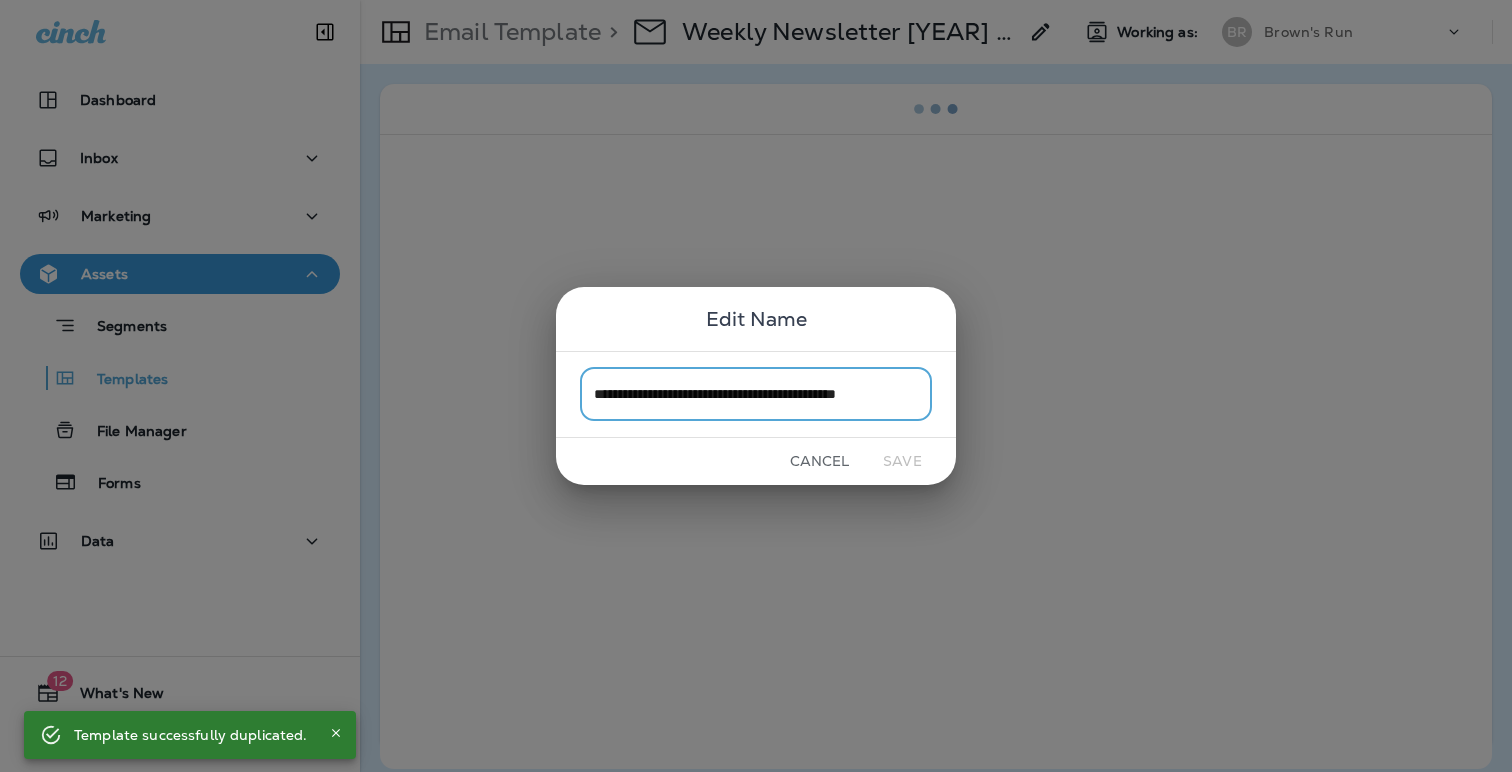 scroll, scrollTop: 0, scrollLeft: 36, axis: horizontal 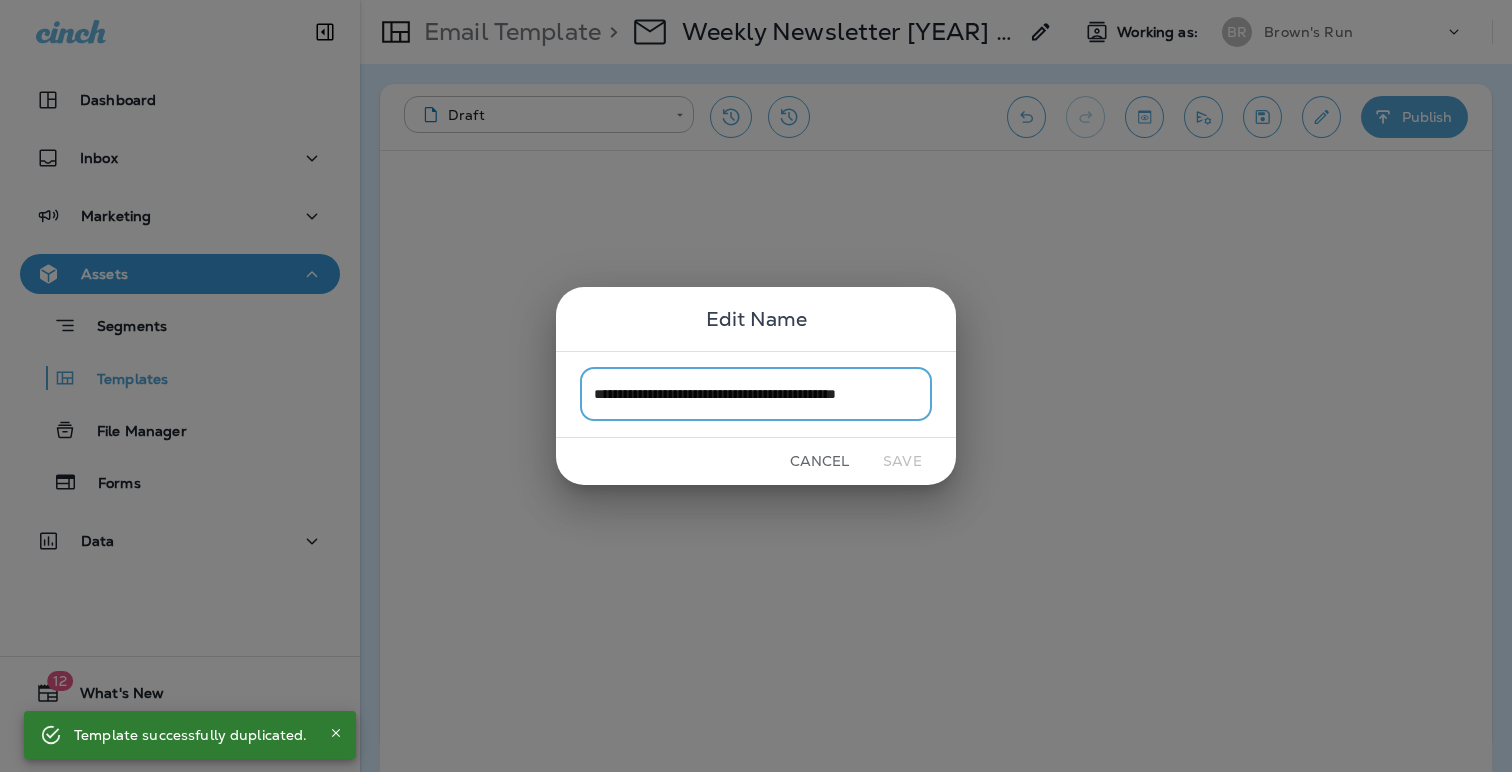 click on "**********" at bounding box center (756, 394) 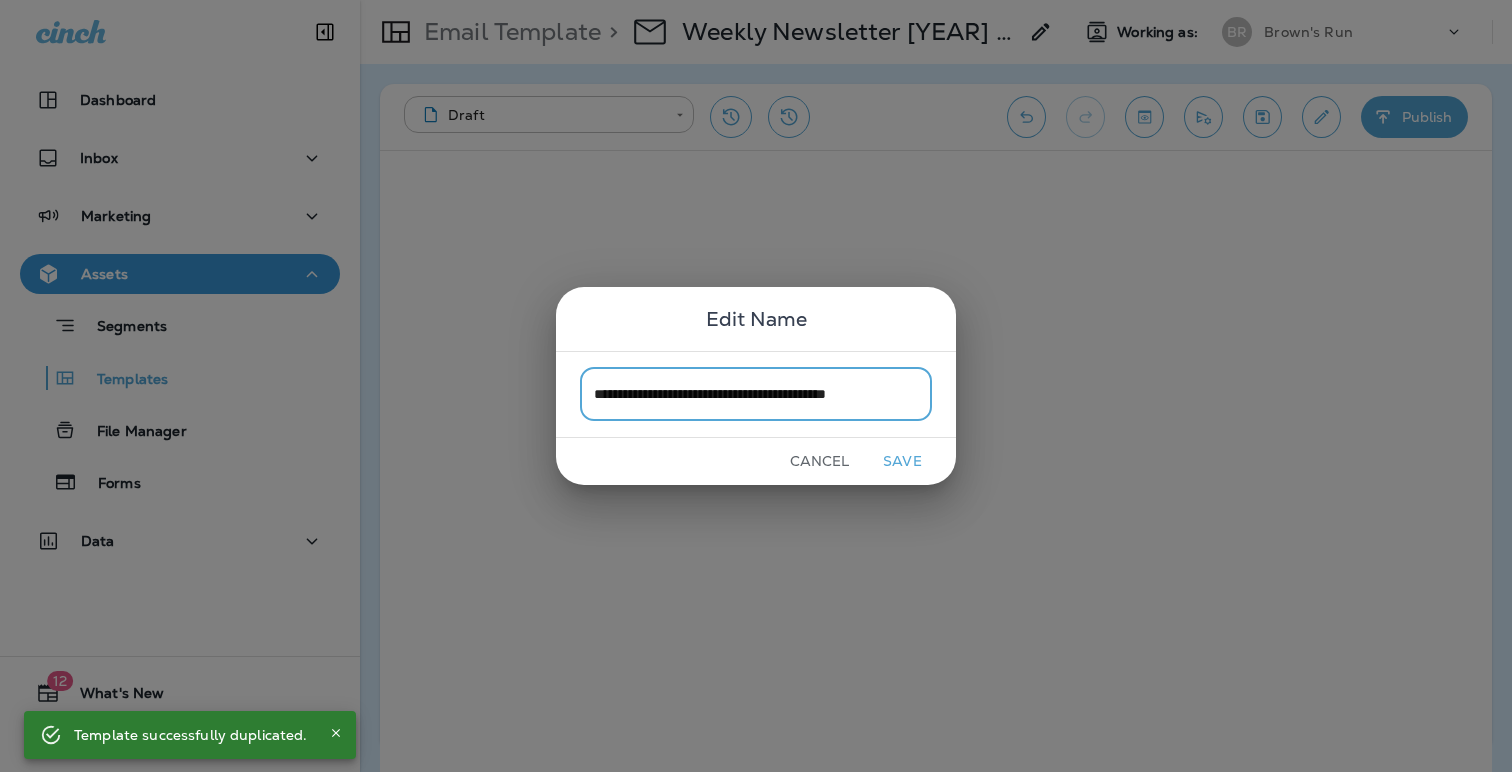 scroll, scrollTop: 0, scrollLeft: 17, axis: horizontal 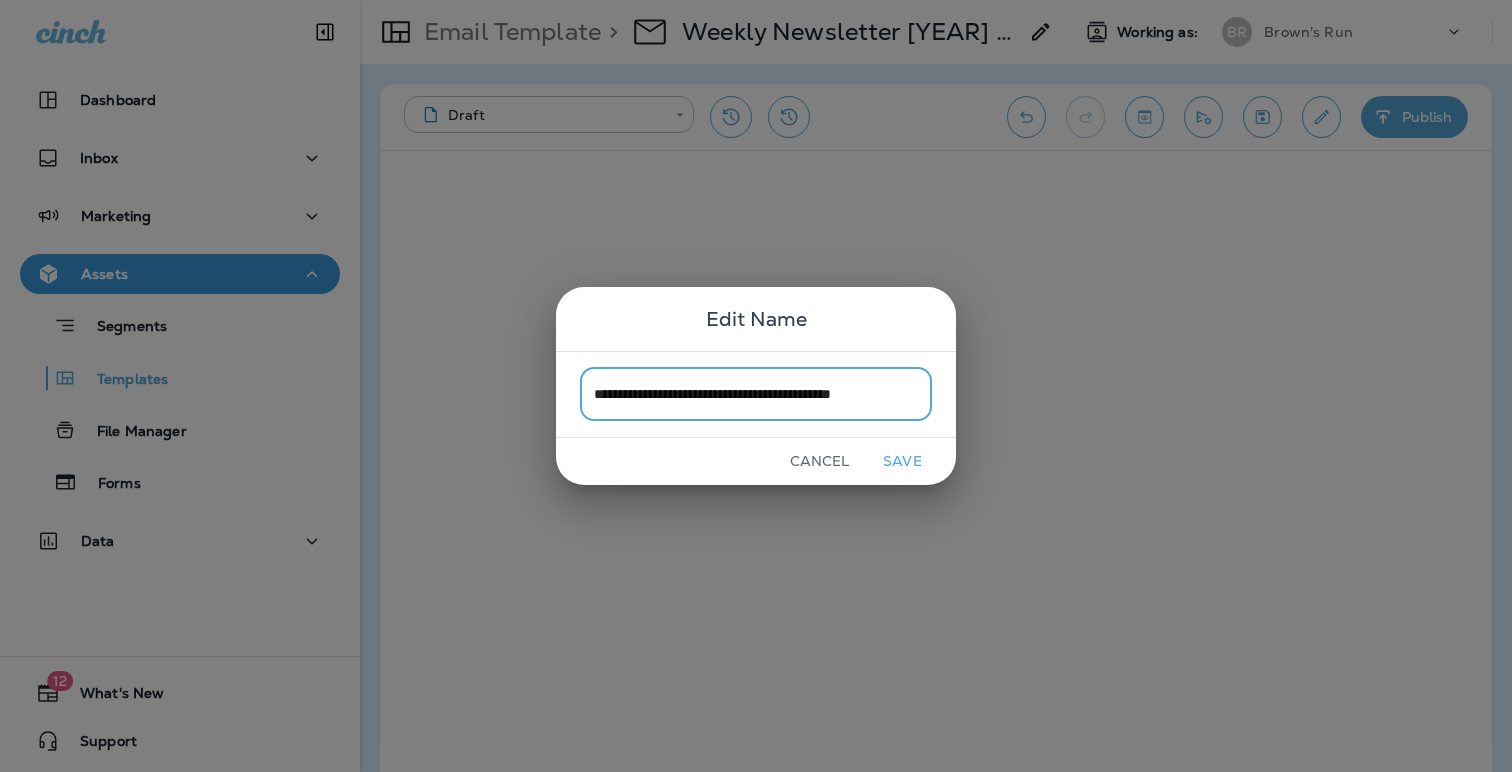 drag, startPoint x: 890, startPoint y: 397, endPoint x: 918, endPoint y: 400, distance: 28.160255 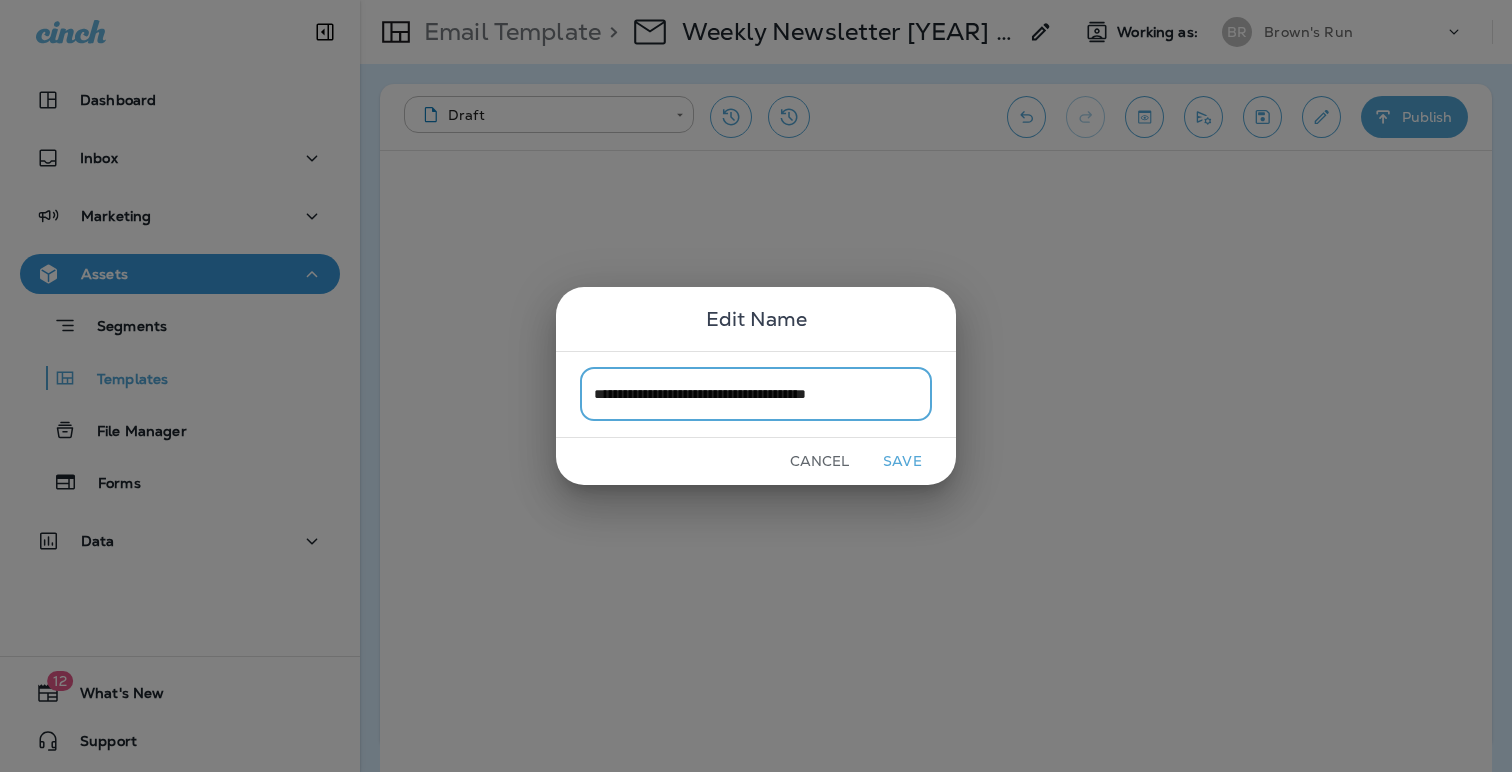 scroll, scrollTop: 0, scrollLeft: 0, axis: both 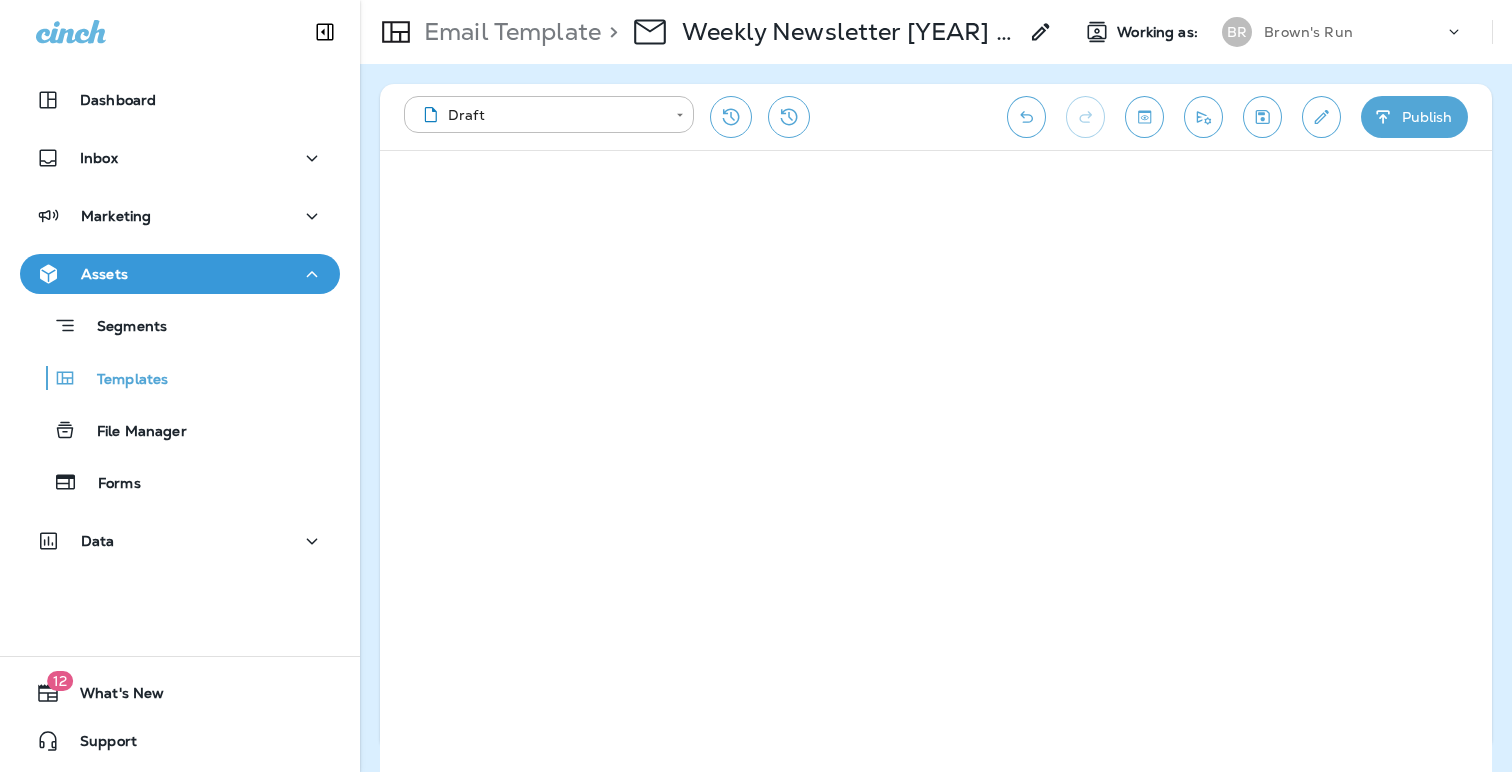 click 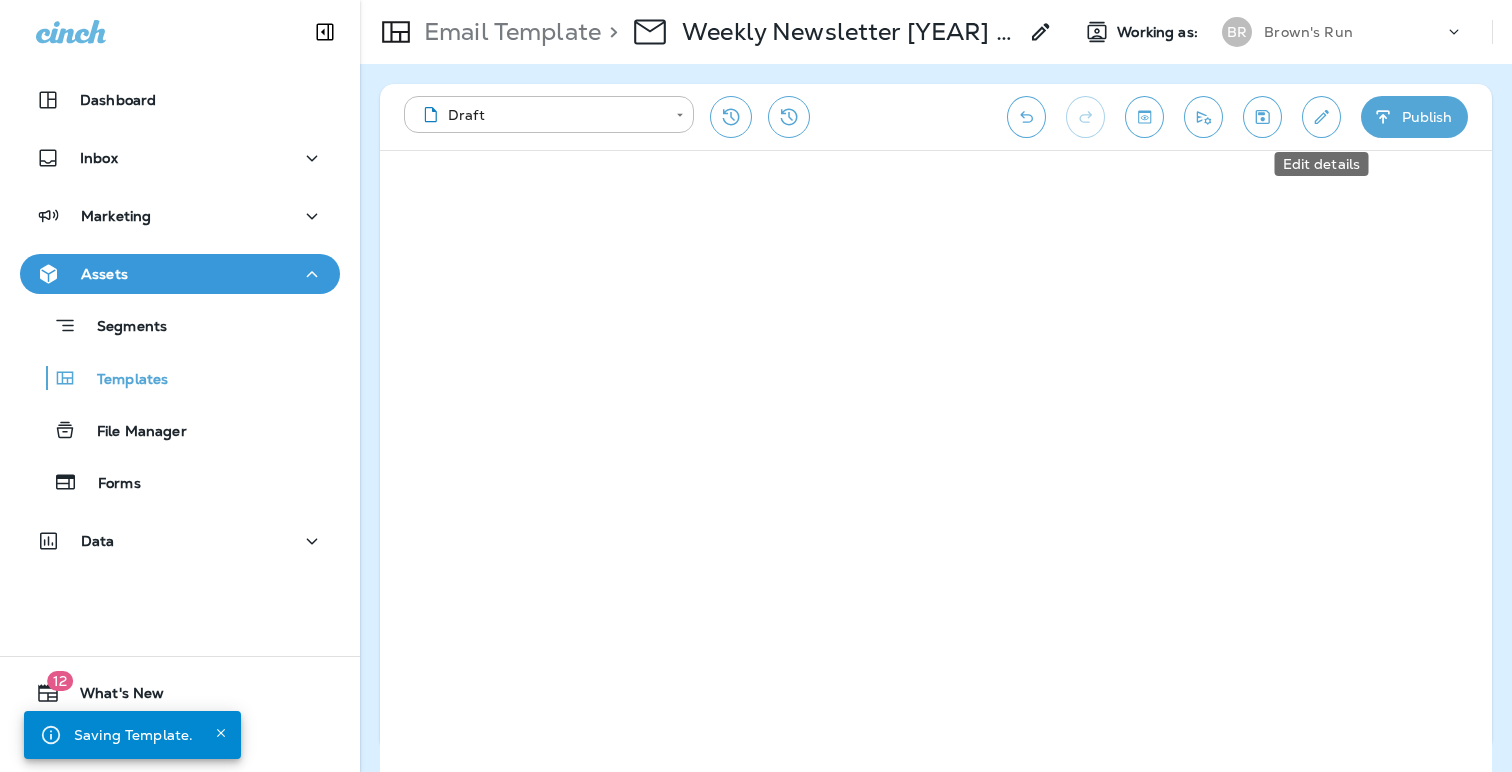 click 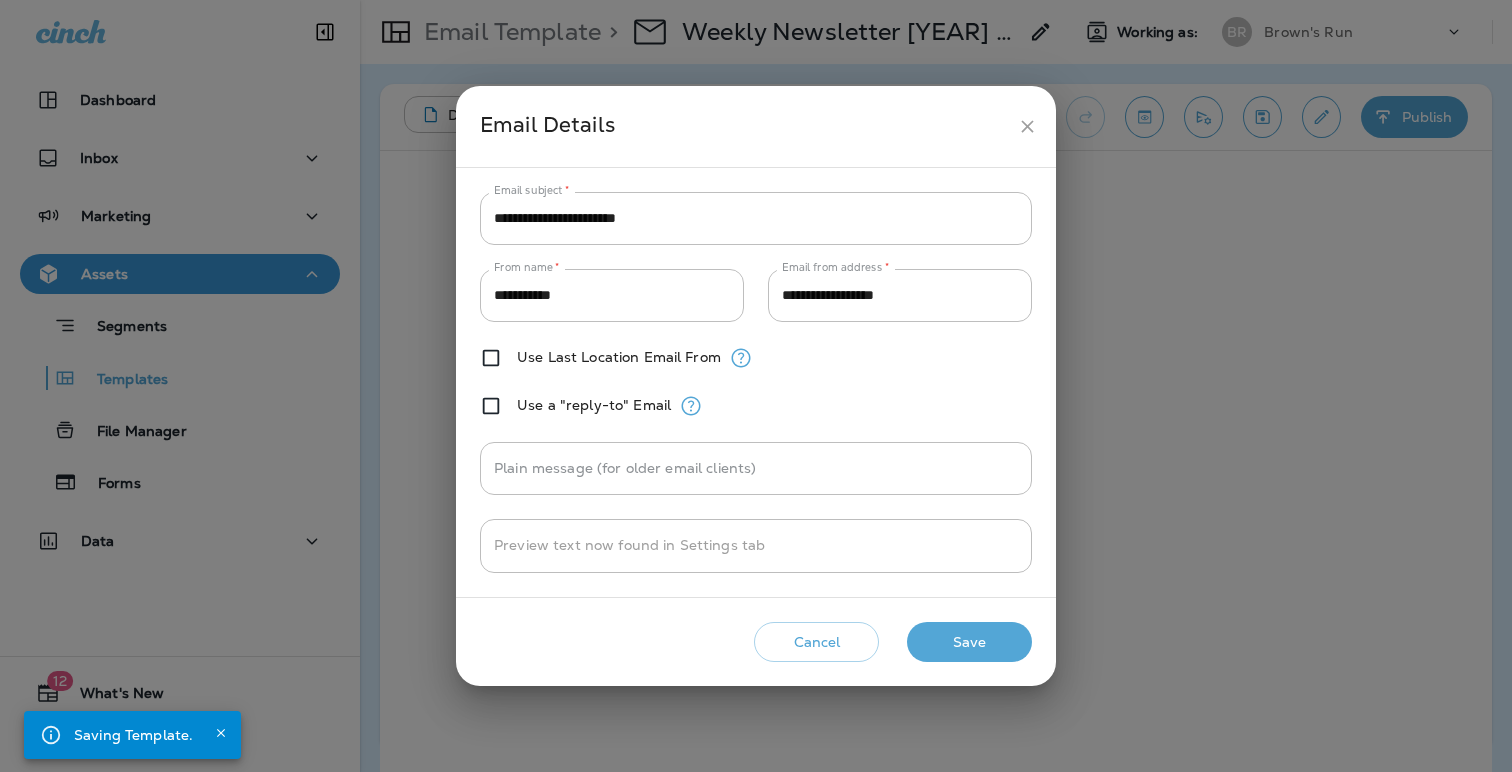 click 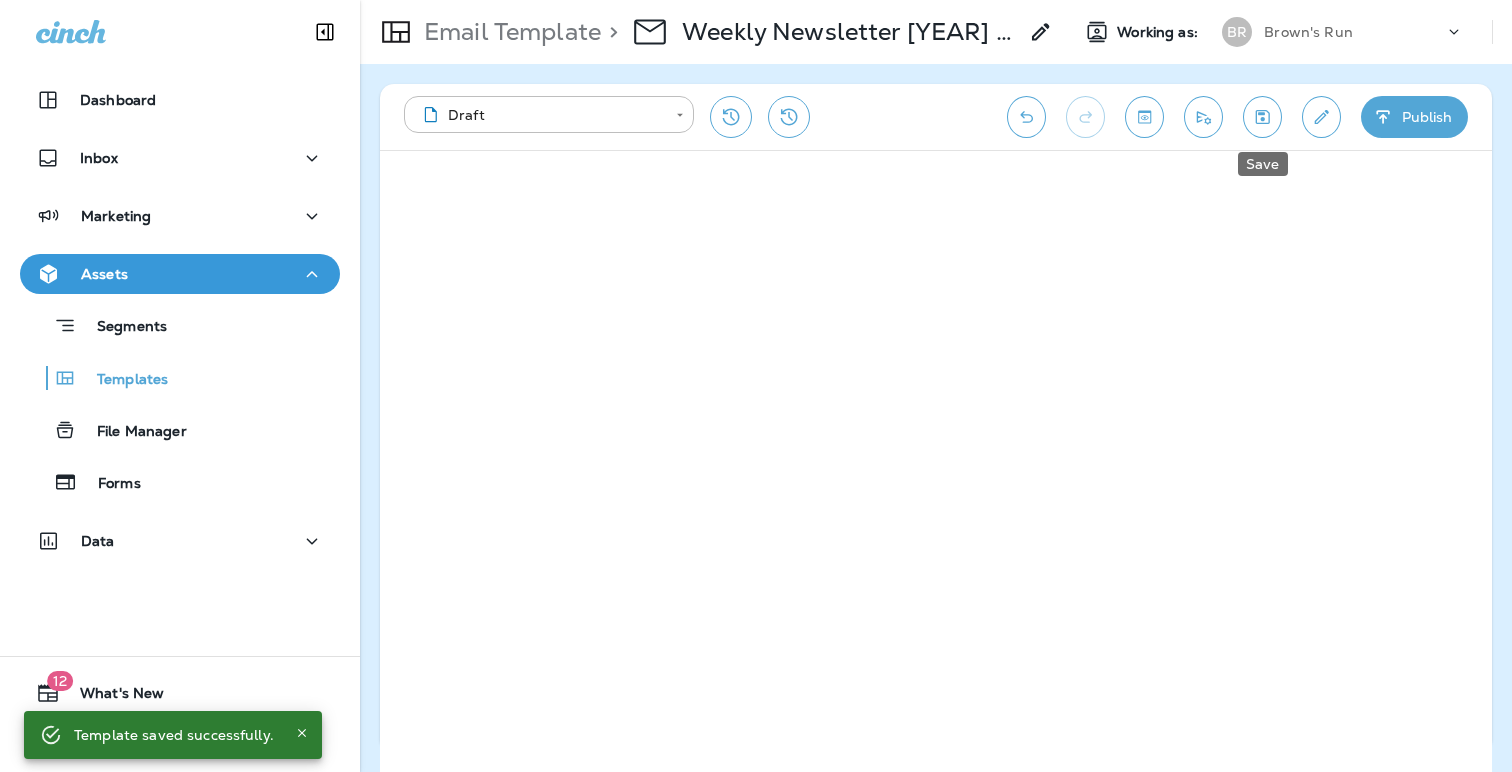 click 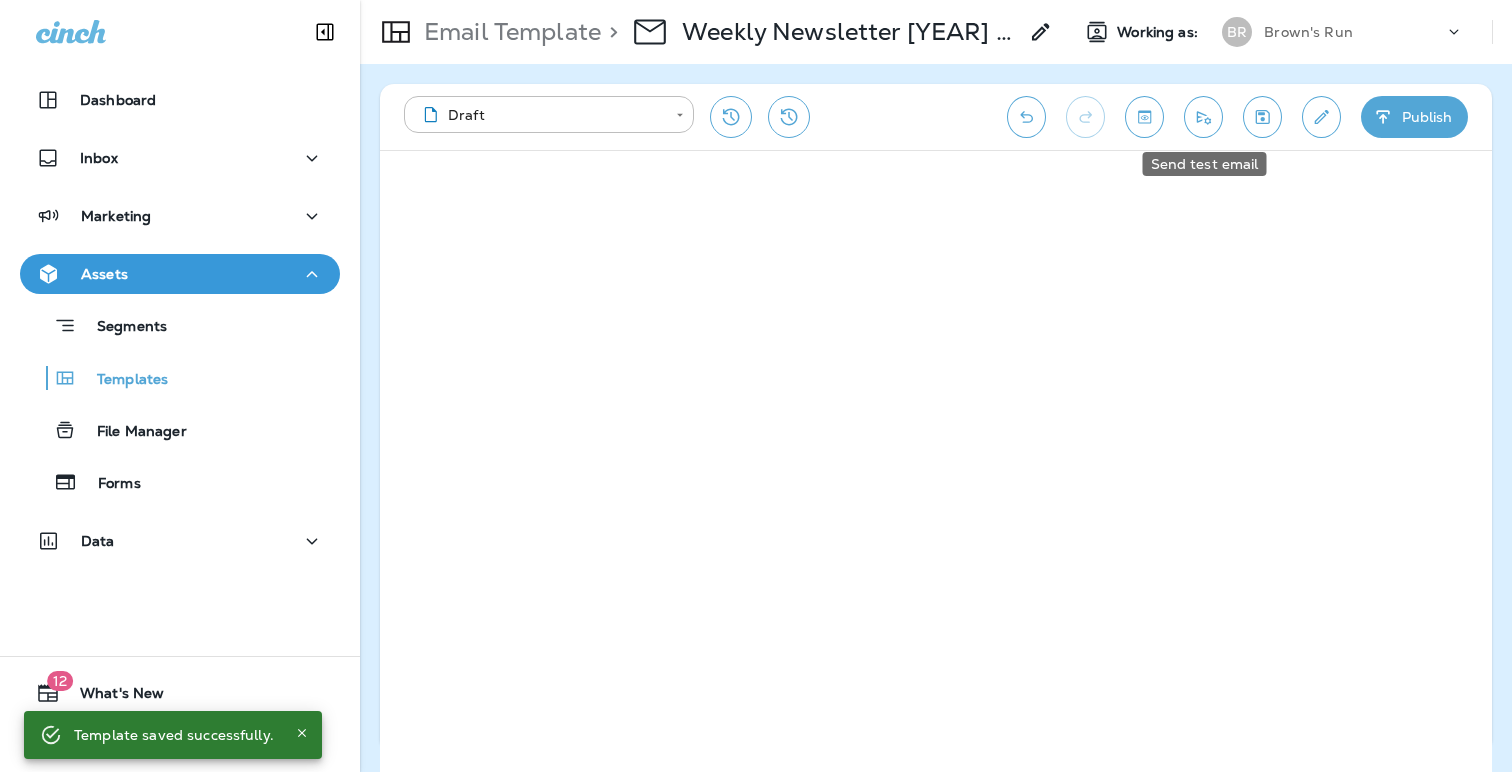 click 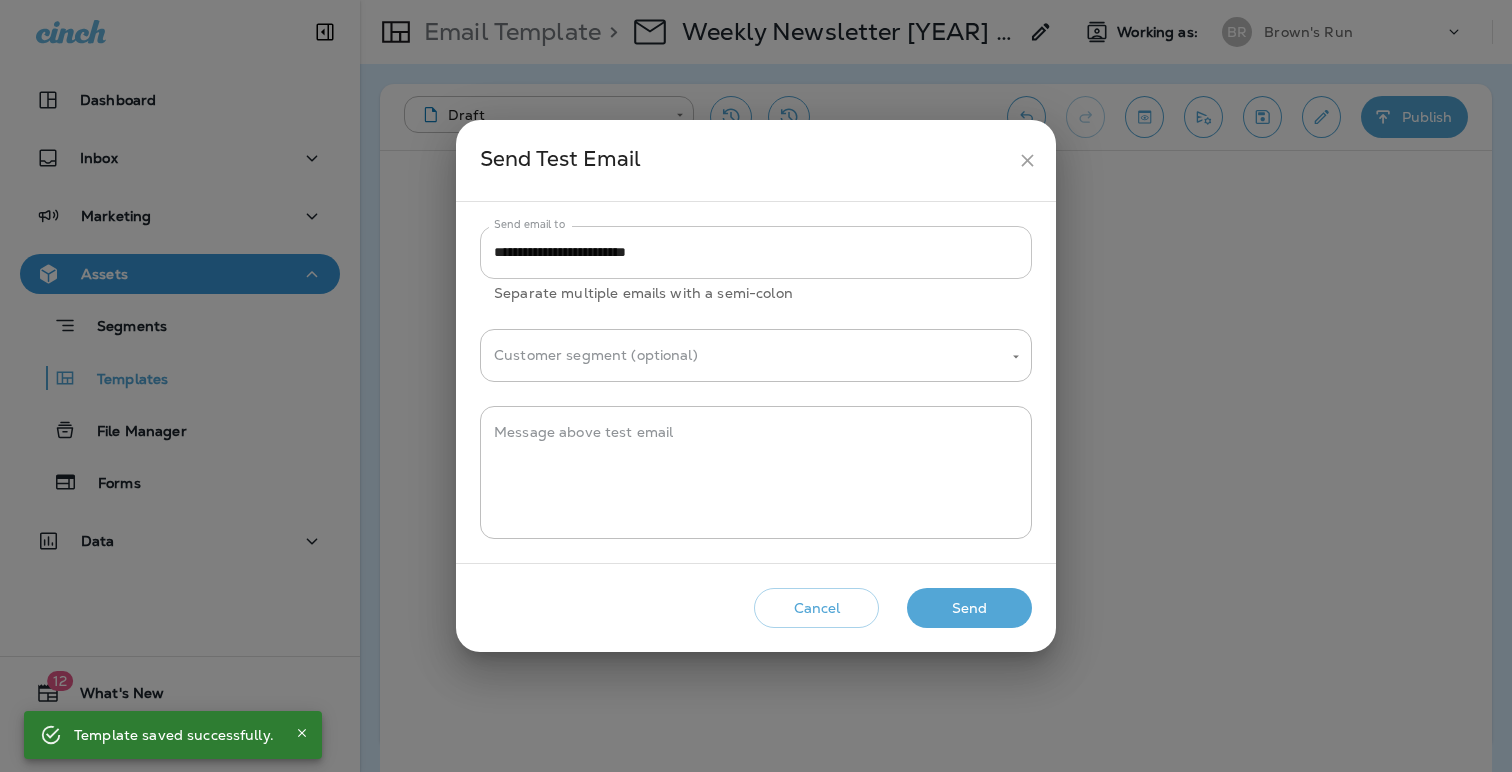 click on "**********" at bounding box center (756, 252) 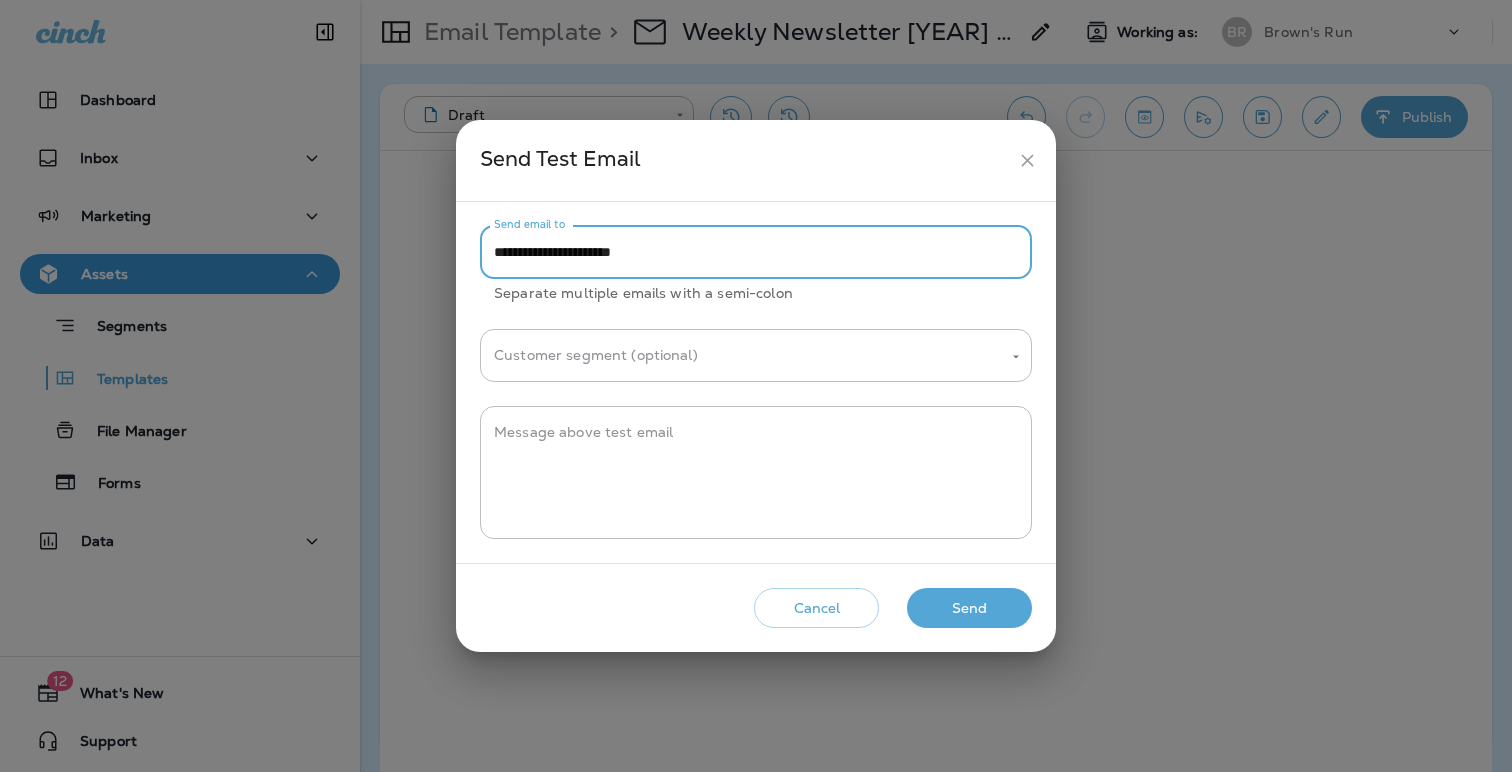 type on "**********" 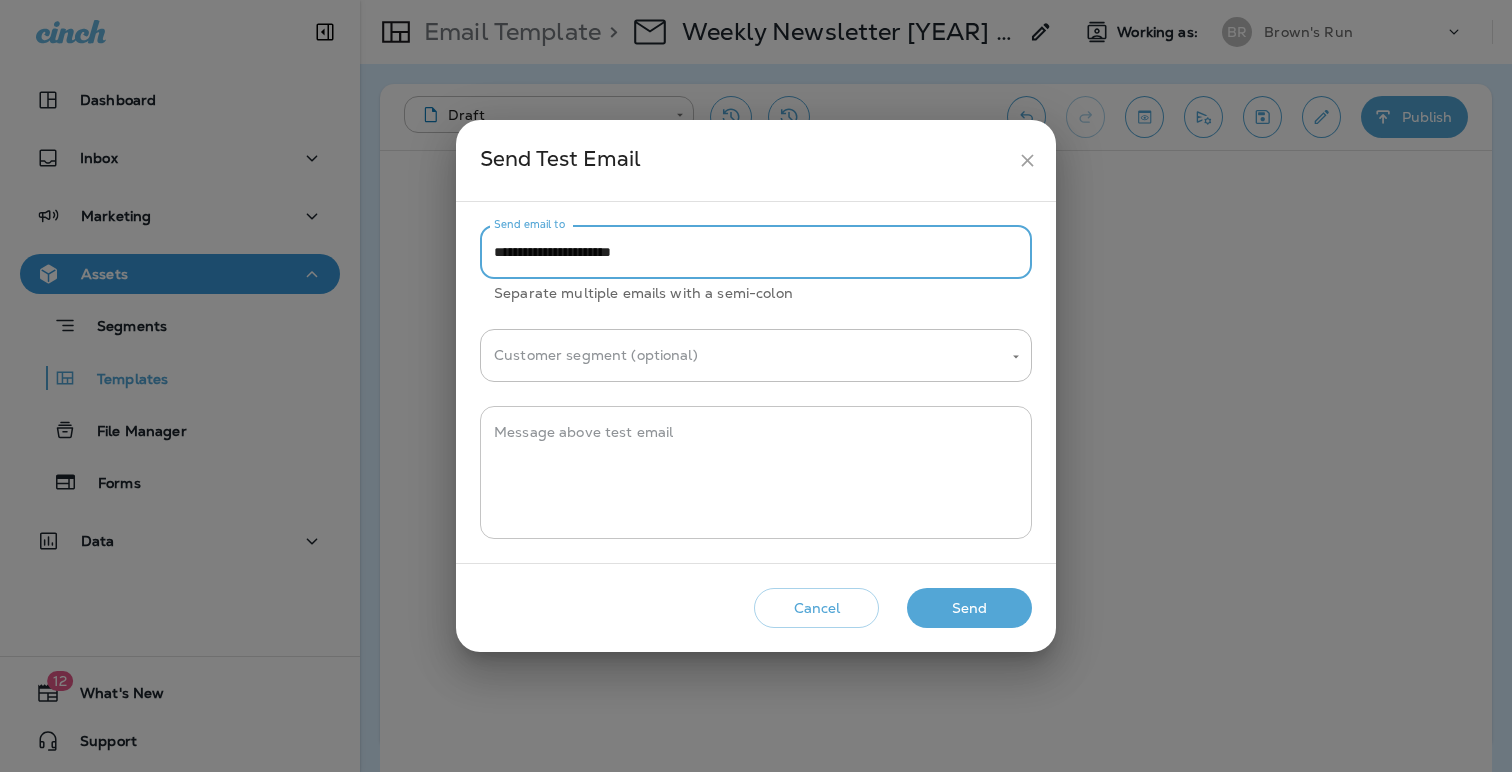 drag, startPoint x: 959, startPoint y: 602, endPoint x: 821, endPoint y: 528, distance: 156.58864 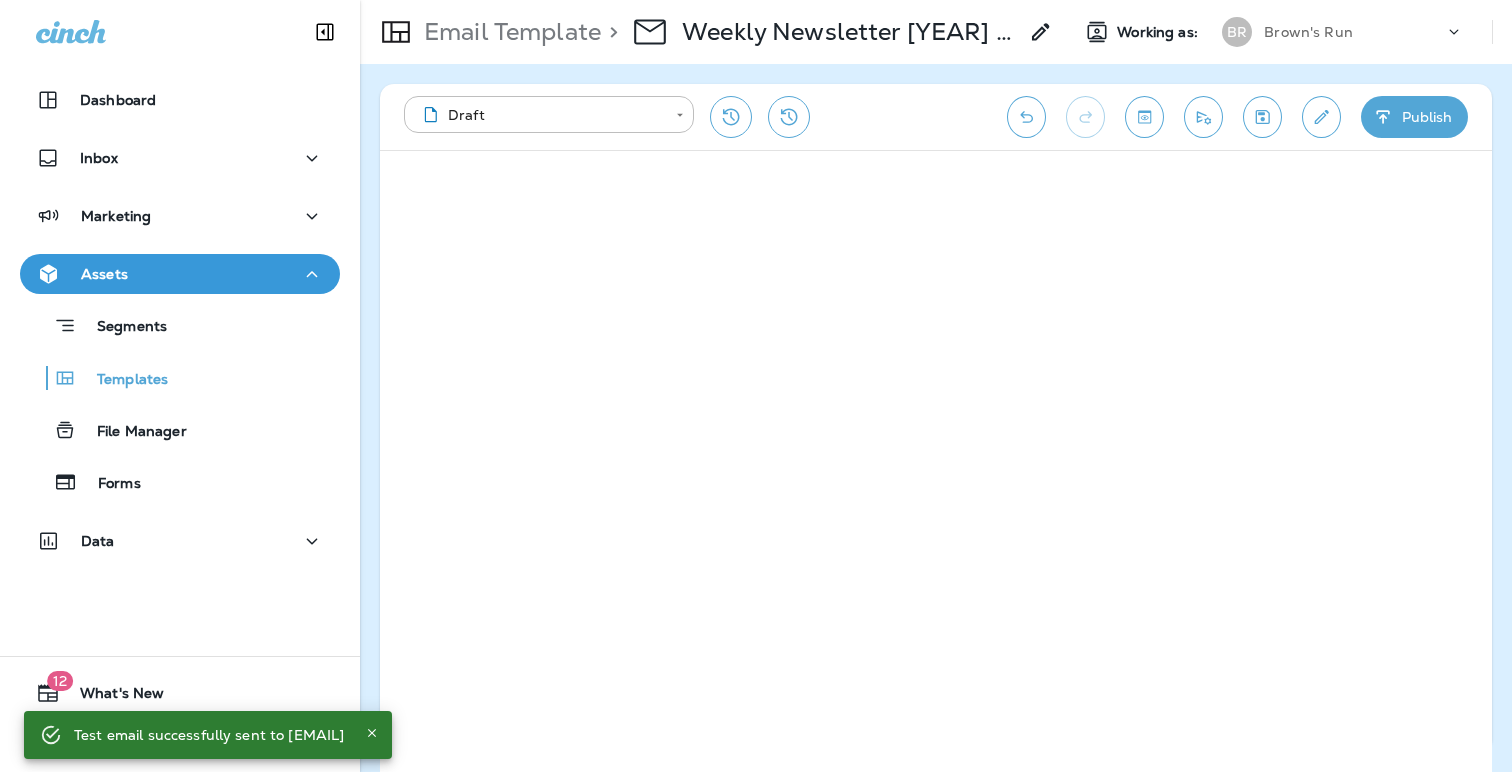 click 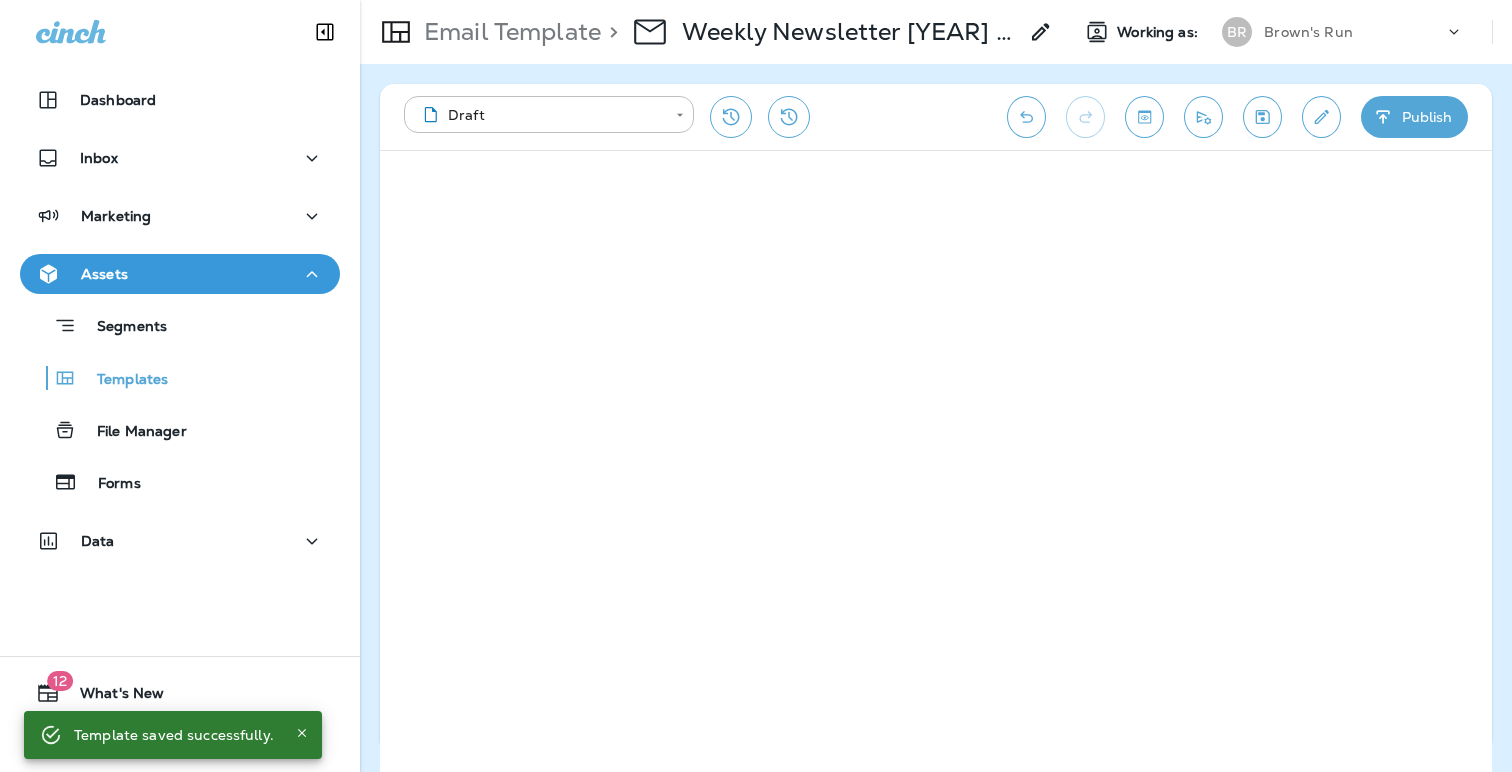 click on "Brown's Run" at bounding box center [1308, 32] 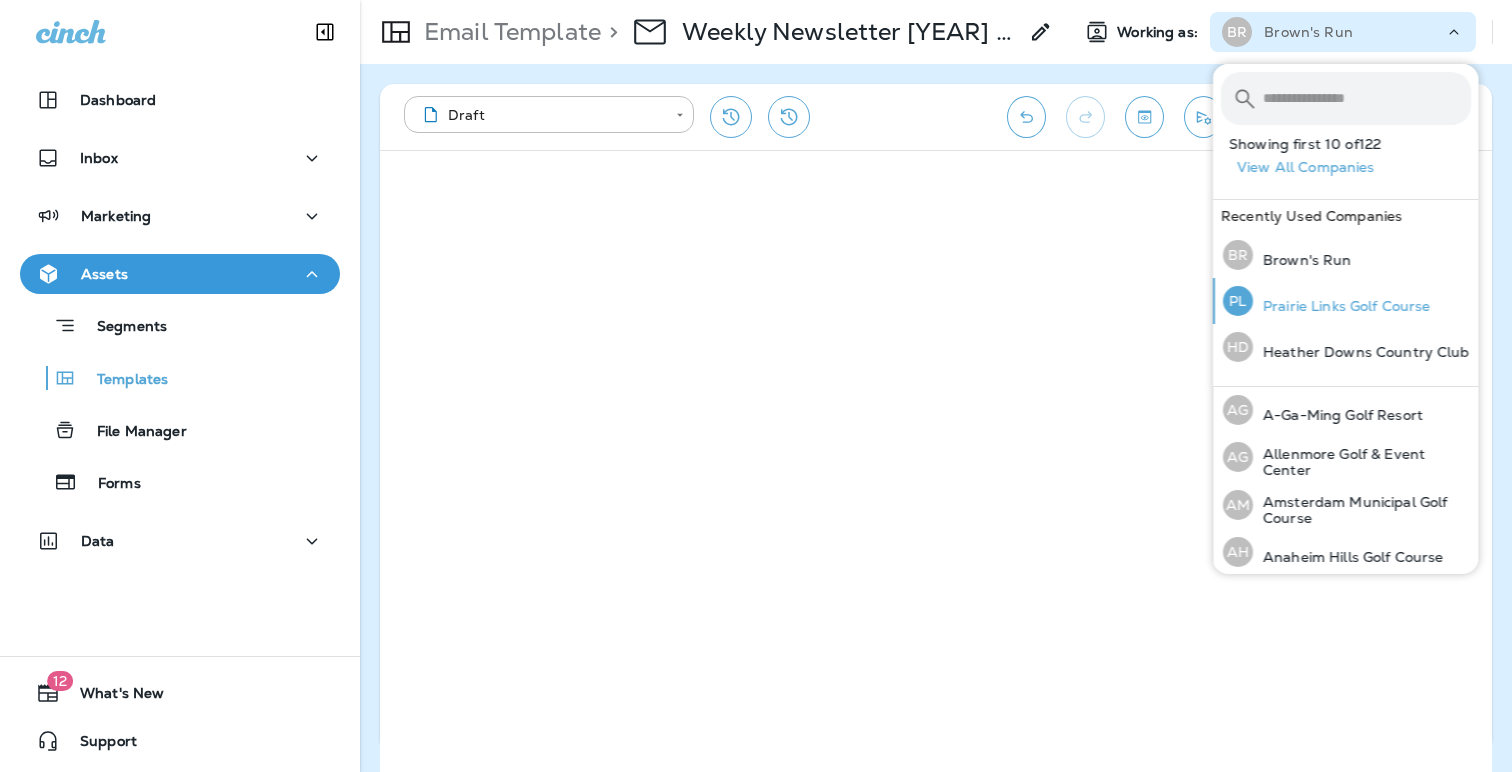 click on "Prairie Links Golf Course" at bounding box center [1342, 306] 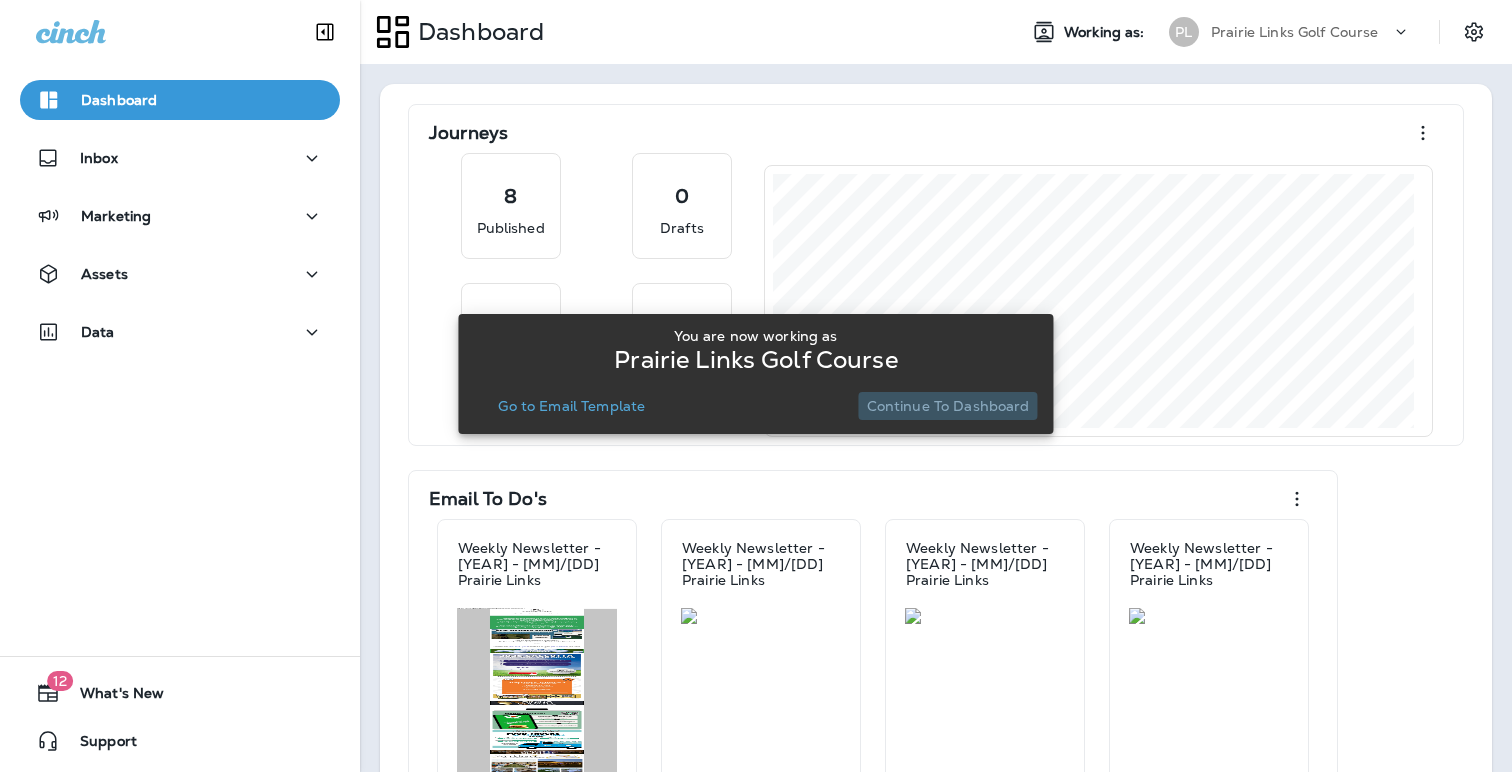 click on "Continue to Dashboard" at bounding box center (948, 406) 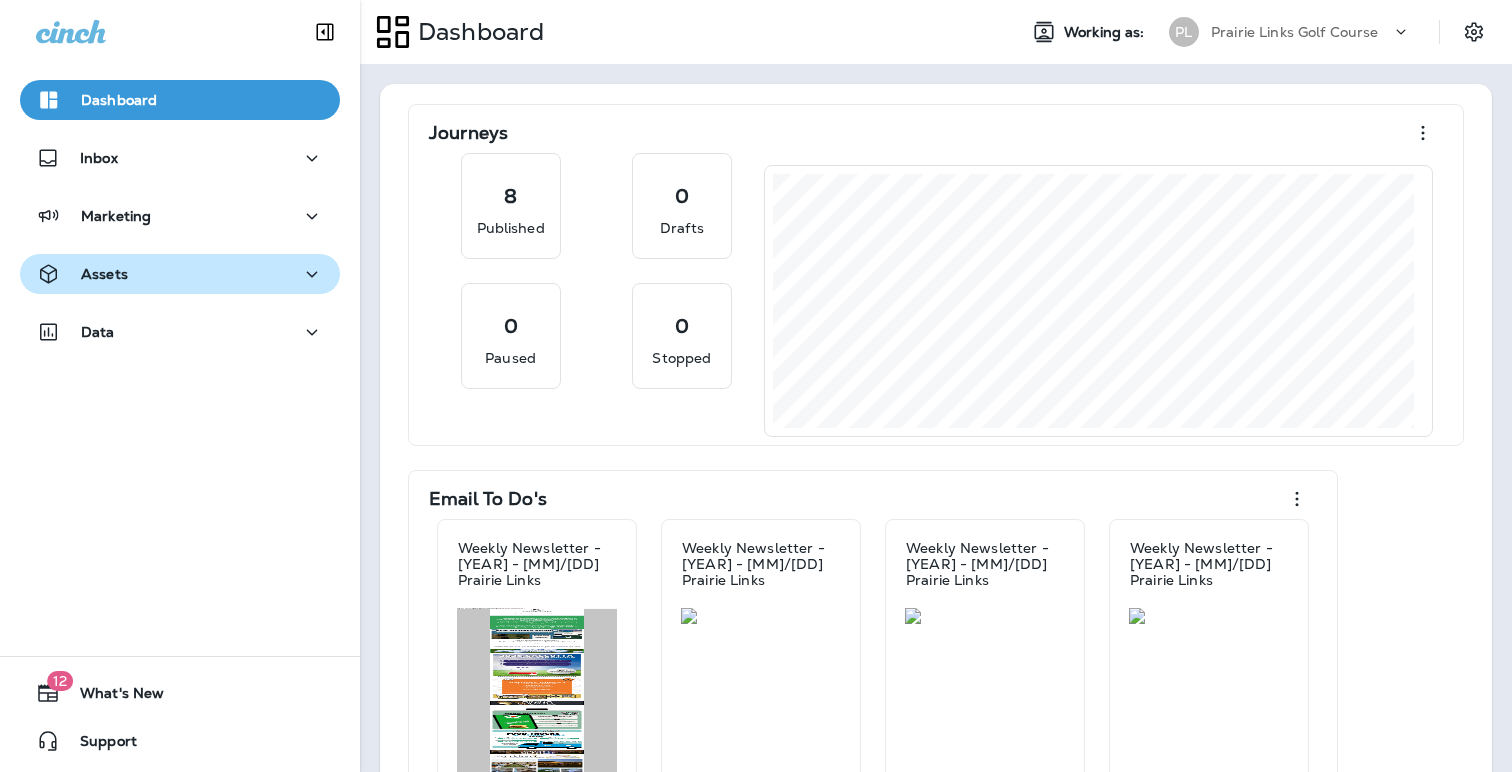 click on "Assets" at bounding box center [180, 274] 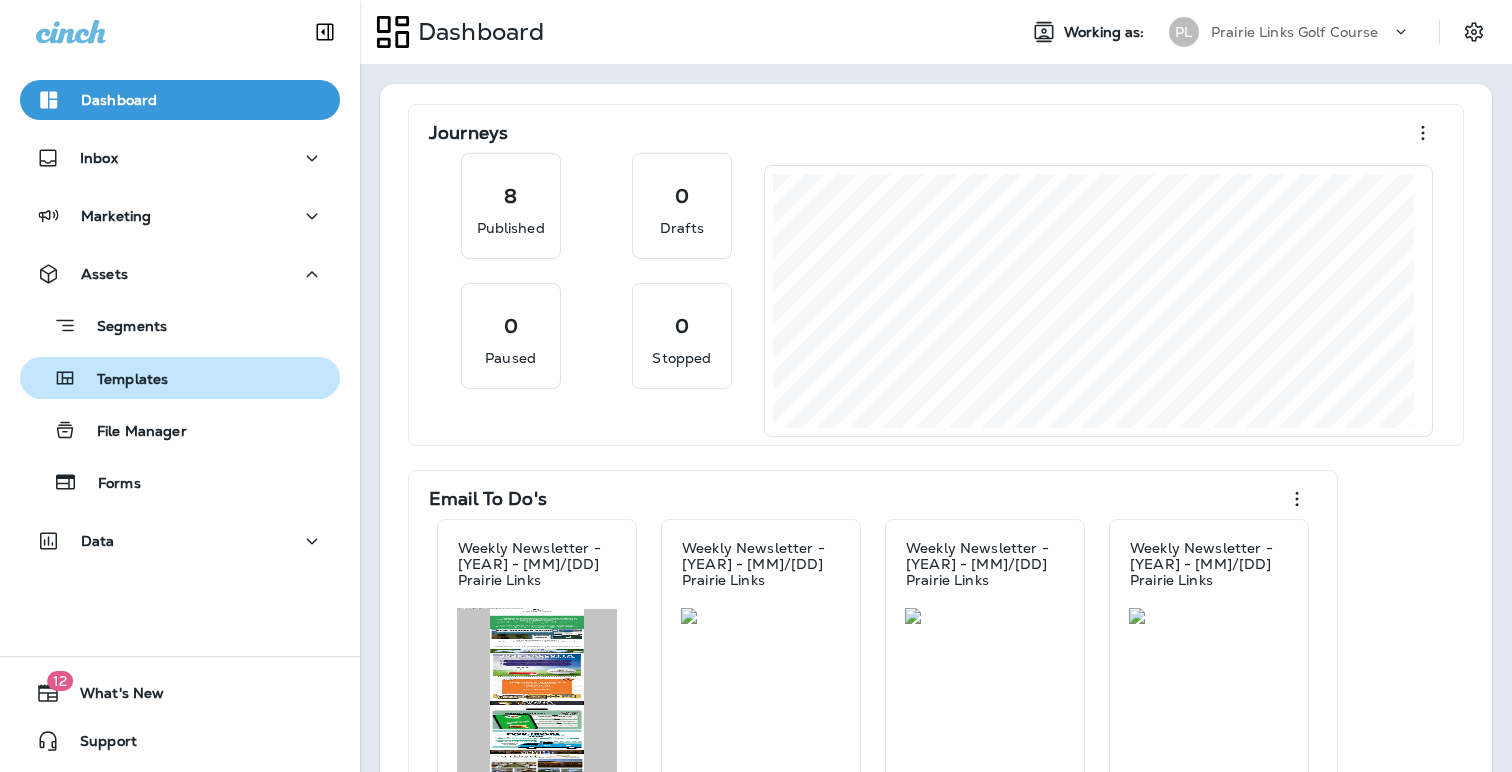 click on "Templates" at bounding box center (122, 380) 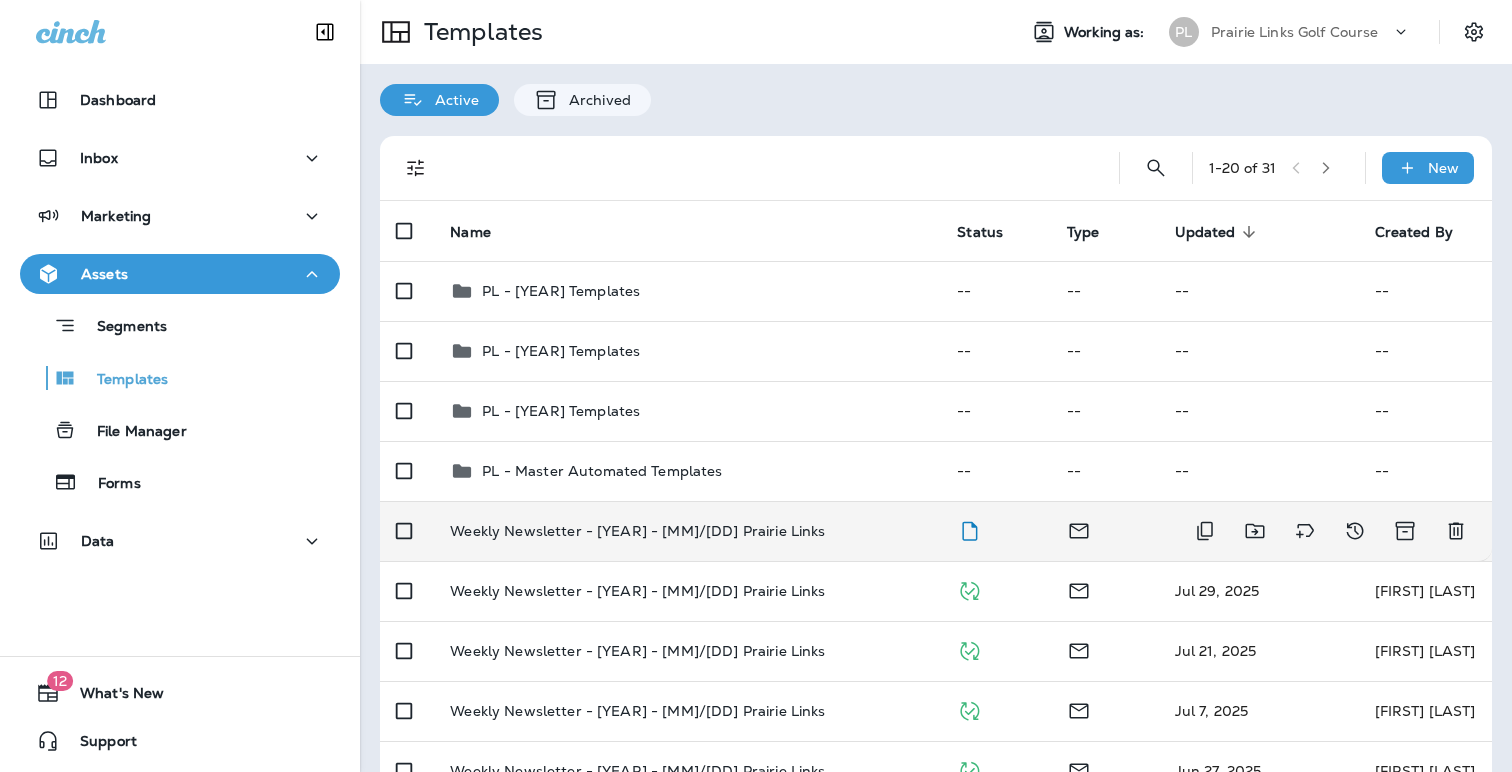 click on "Weekly Newsletter - [YEAR] - [MM]/[DD] Prairie Links" at bounding box center [687, 531] 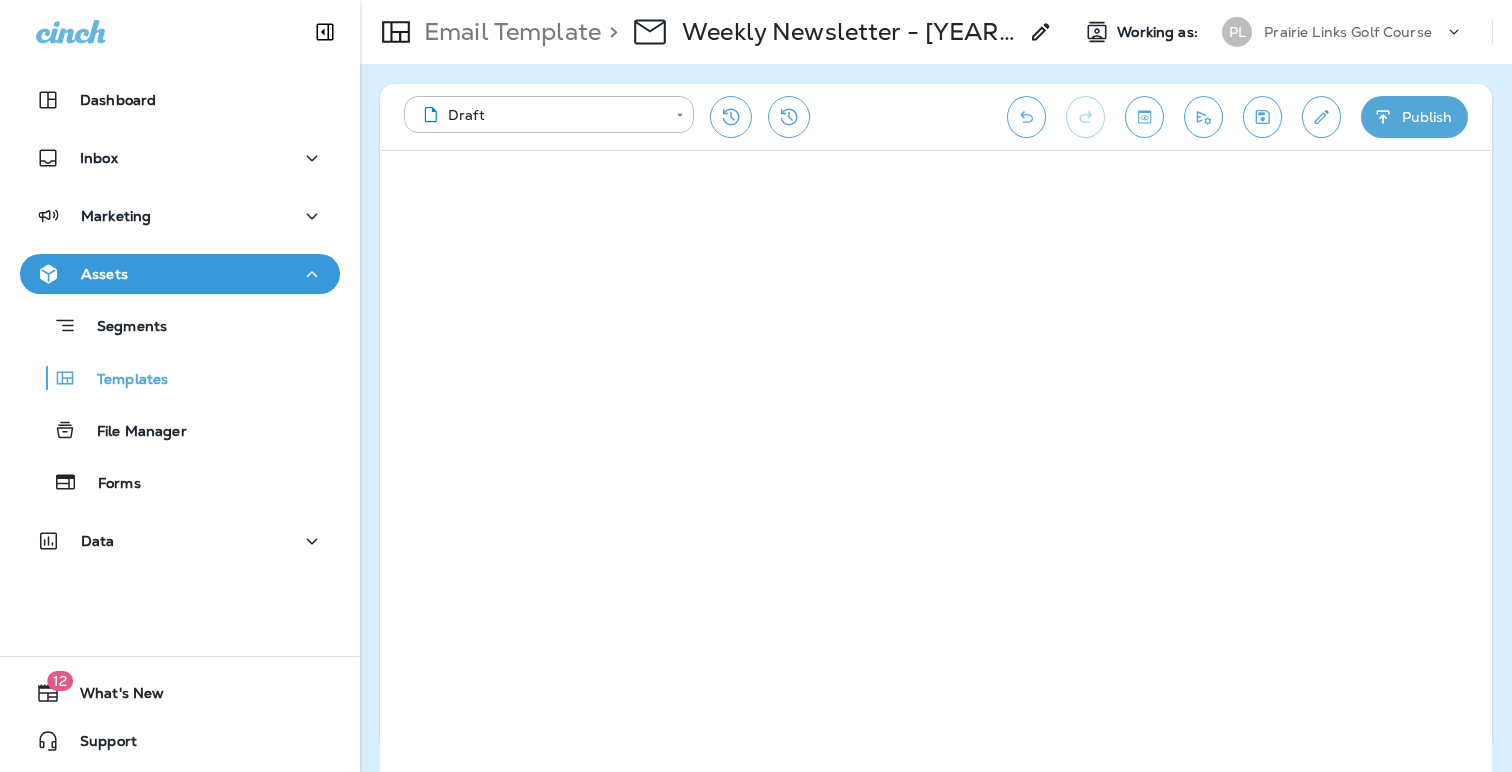 click on "Publish" at bounding box center (1414, 117) 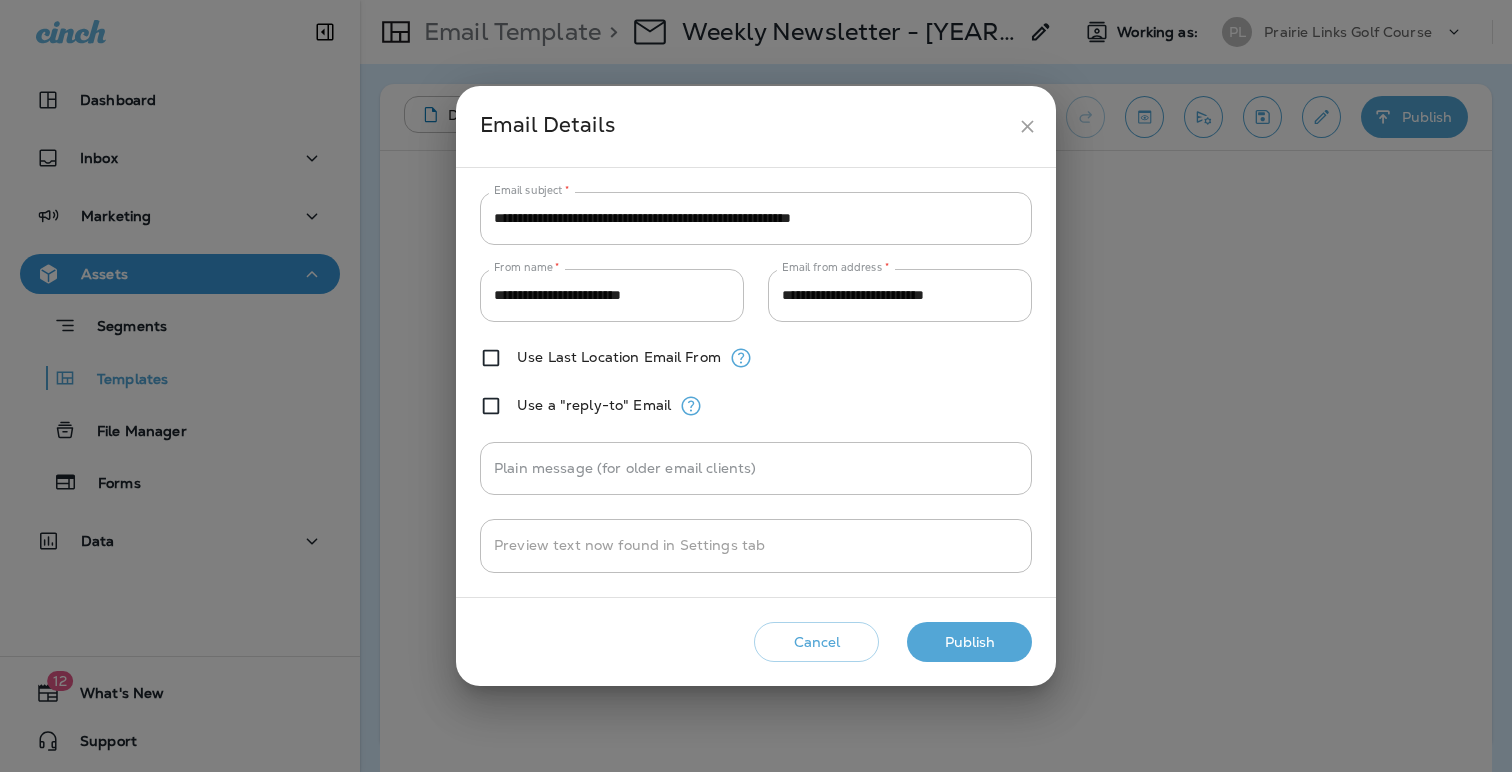 click on "Publish" at bounding box center (969, 642) 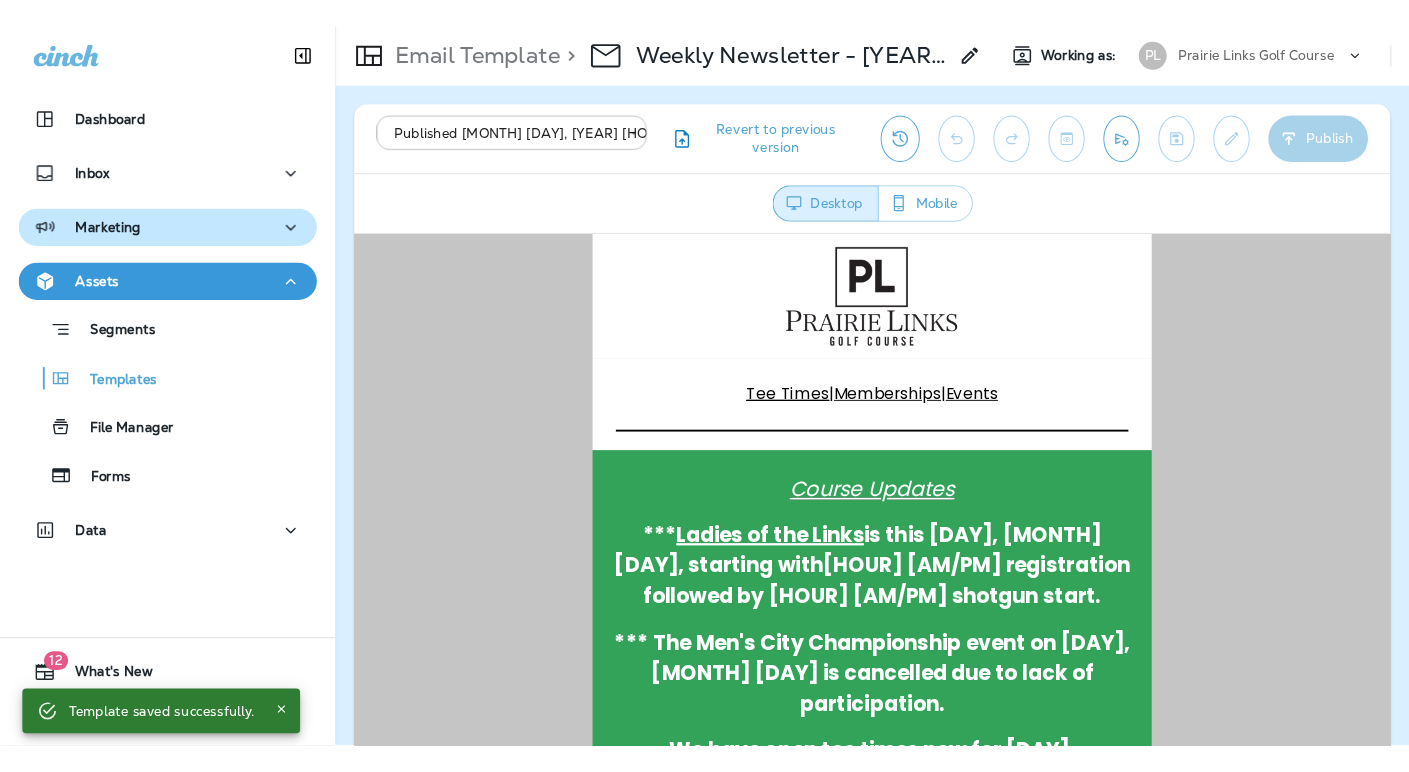 scroll, scrollTop: 0, scrollLeft: 0, axis: both 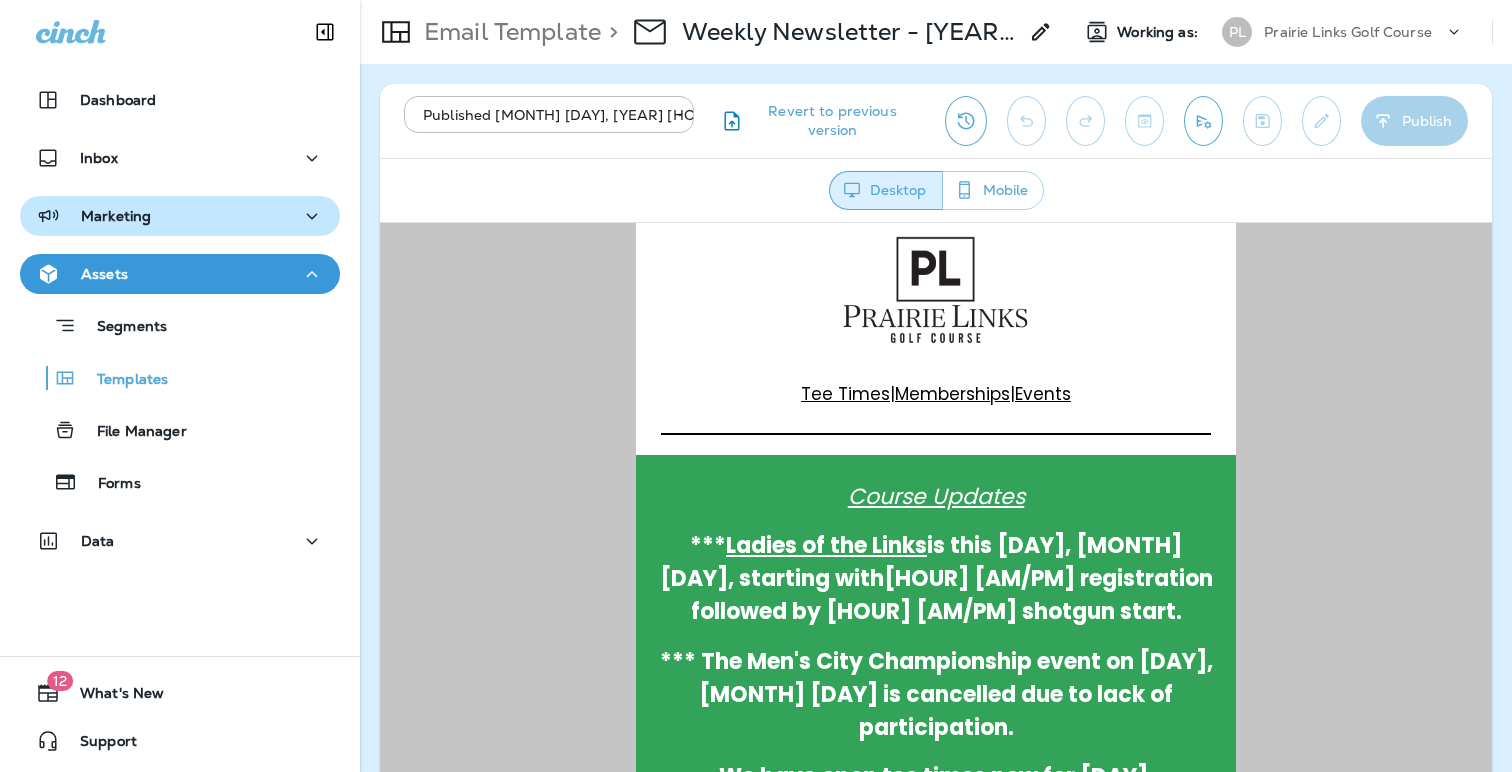 click on "Marketing" at bounding box center [116, 216] 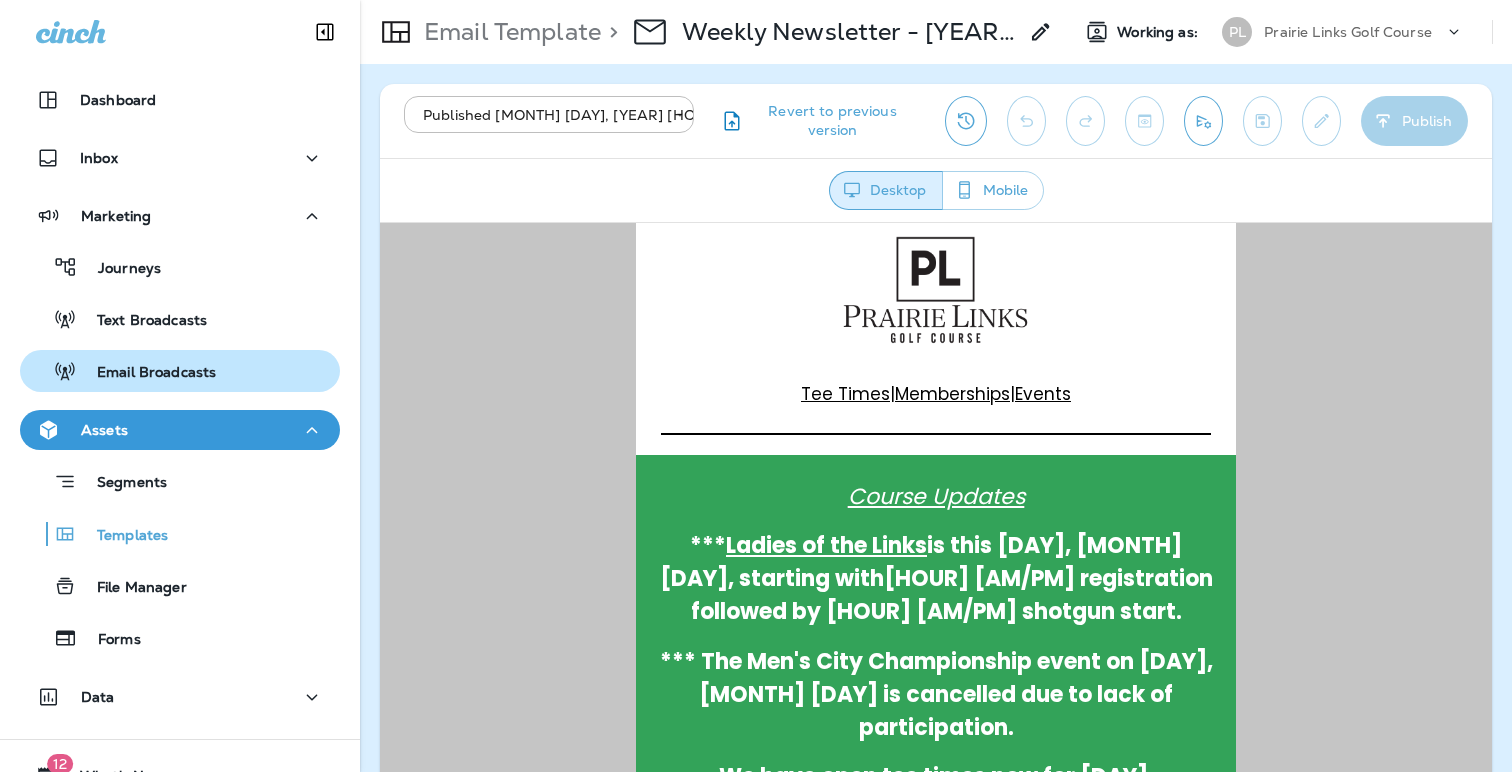 click on "Email Broadcasts" at bounding box center (146, 373) 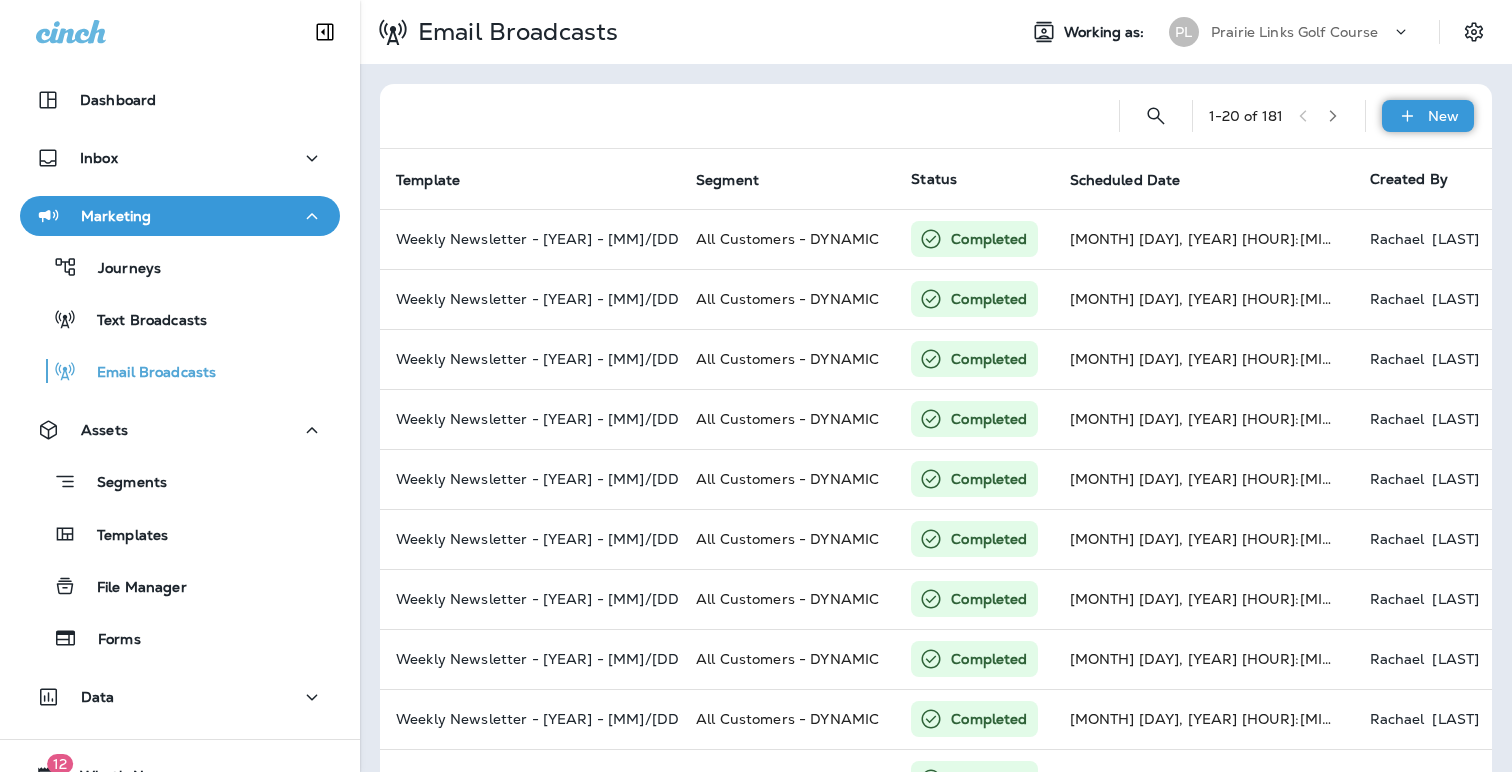 click 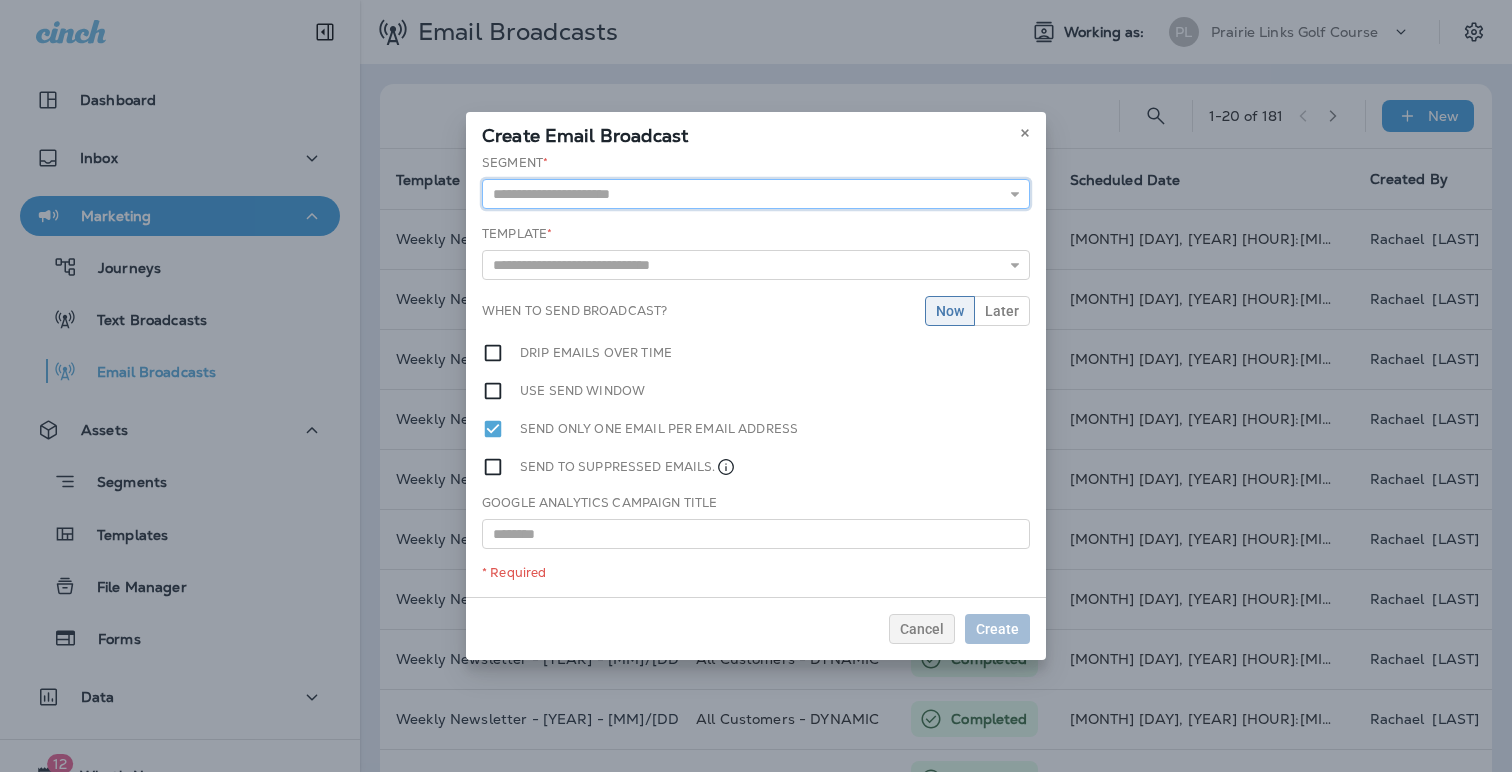 click at bounding box center [756, 194] 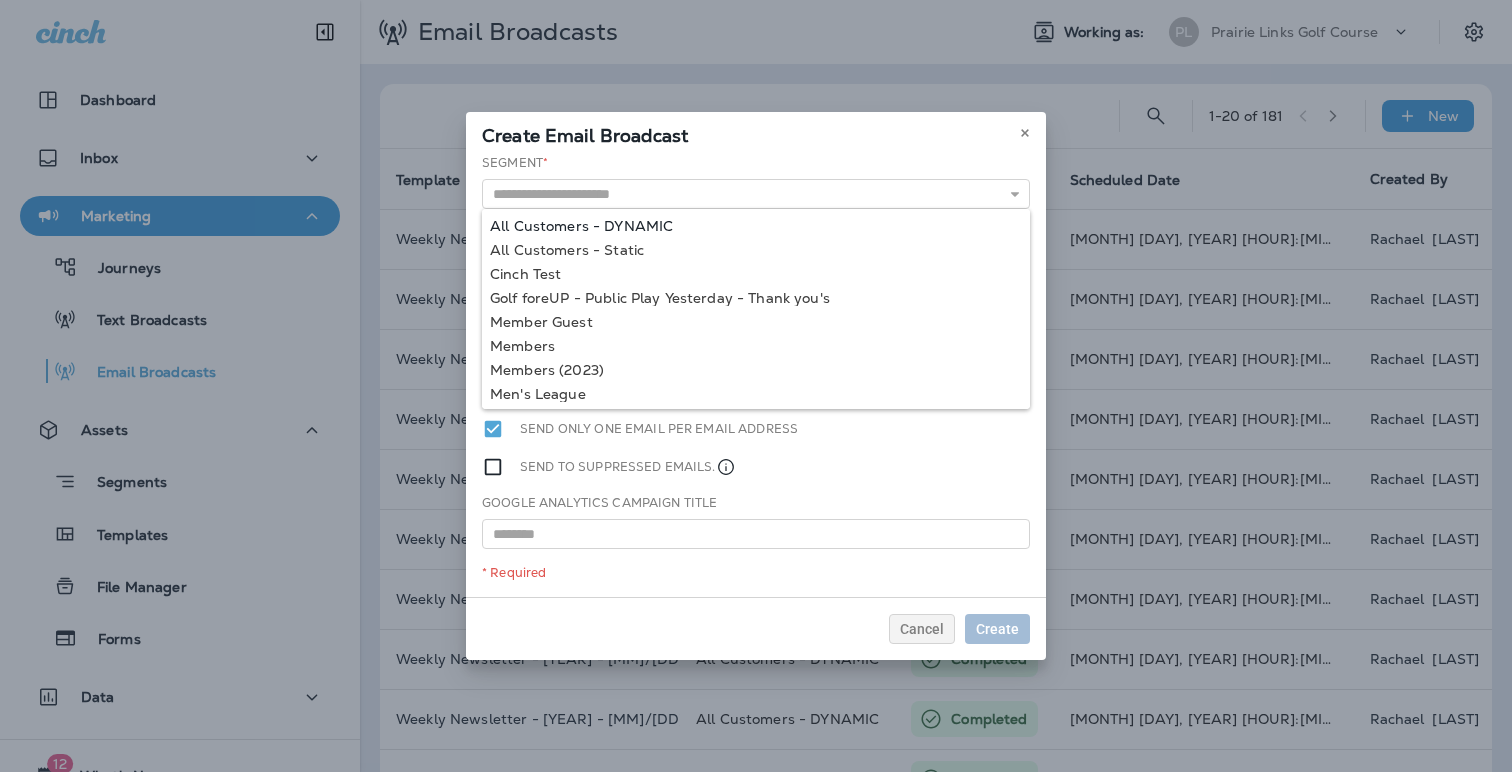 type on "**********" 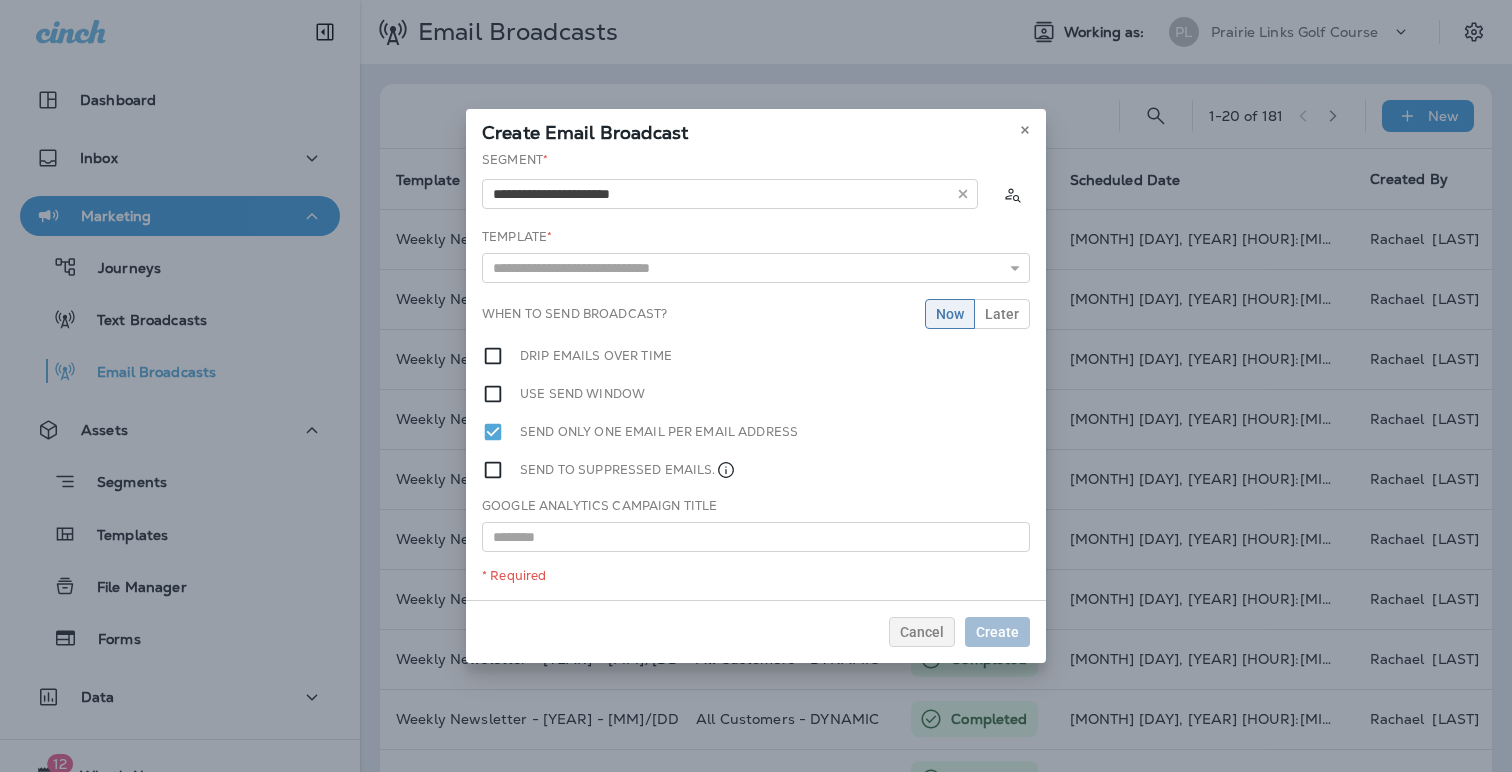 click on "**********" at bounding box center [756, 375] 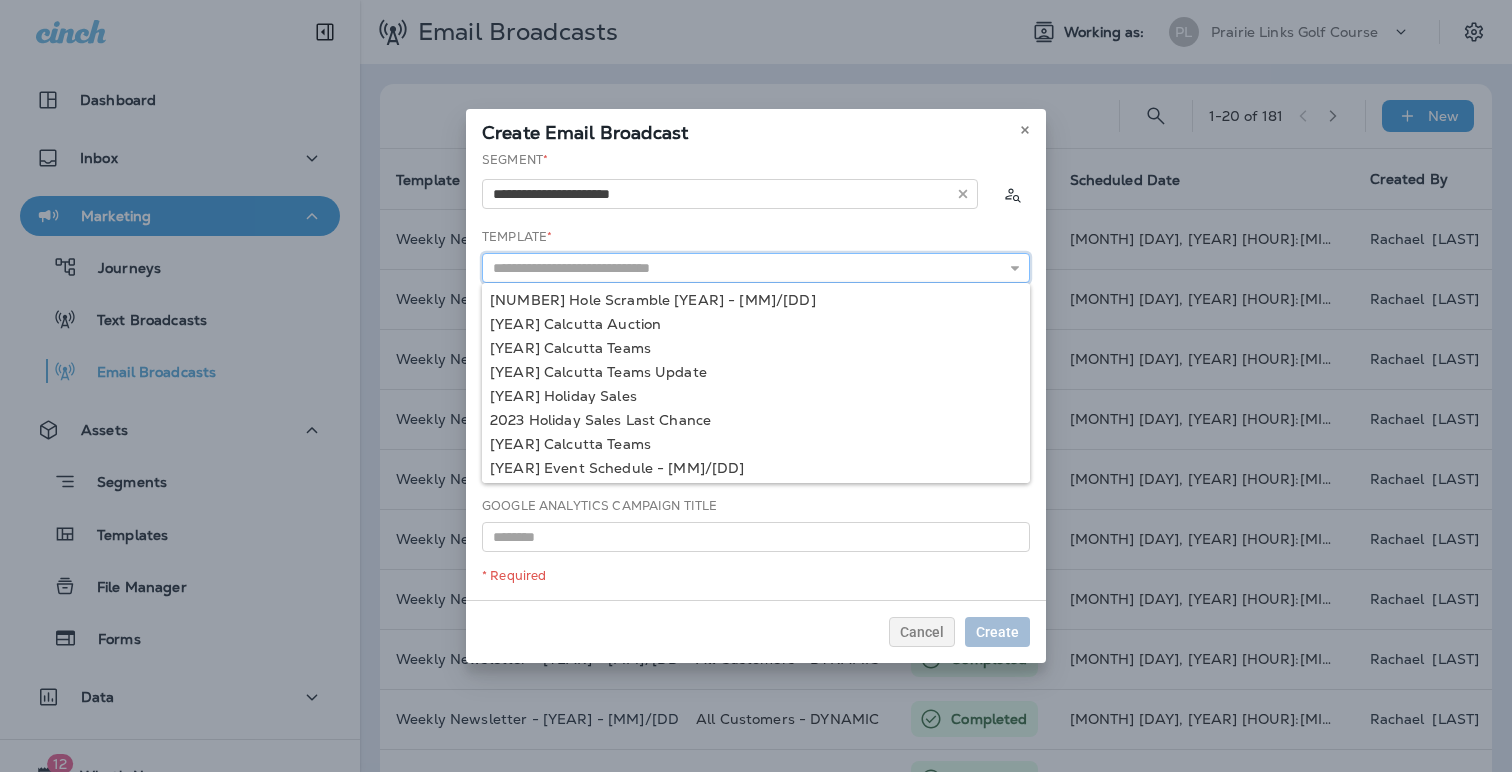 click at bounding box center [756, 268] 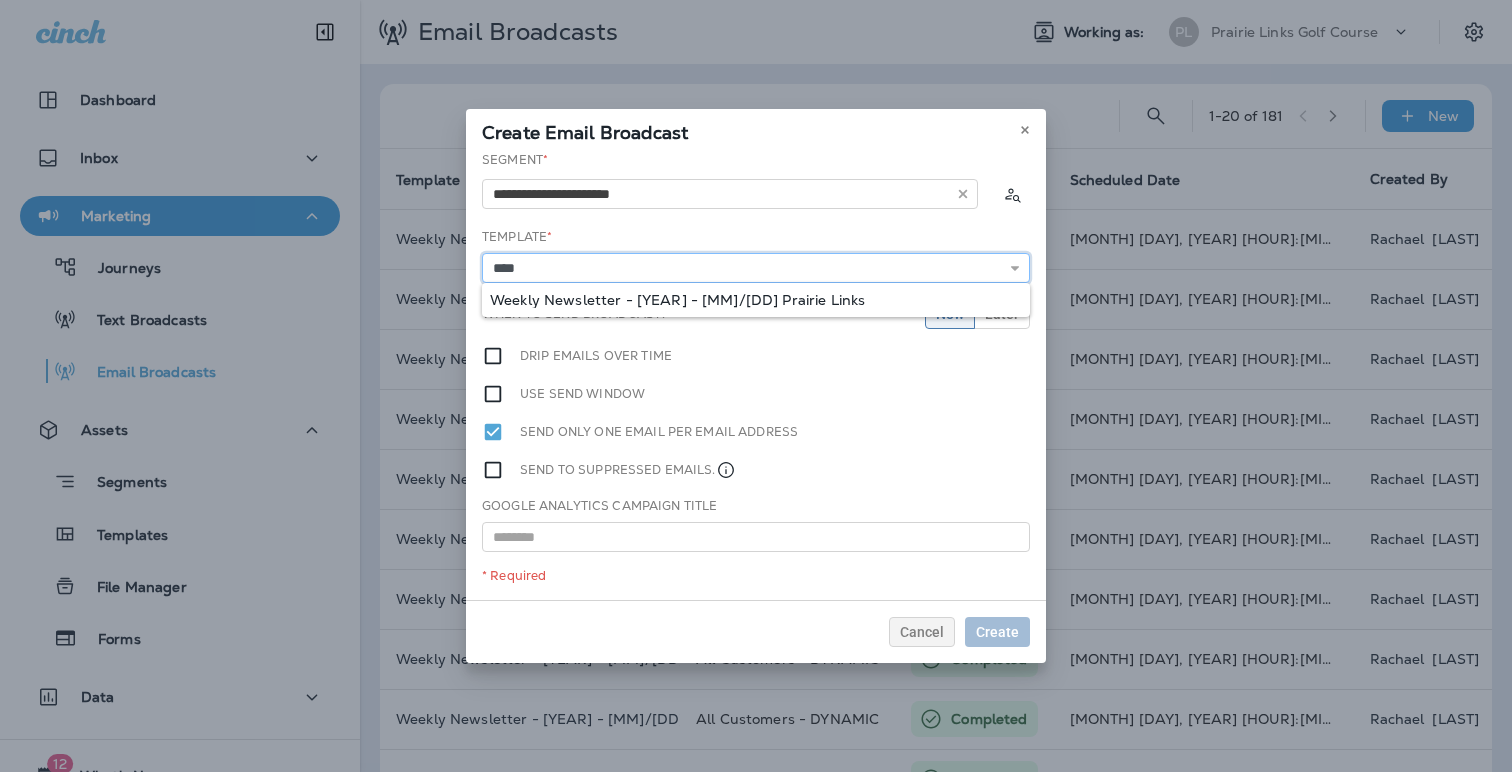 type on "**********" 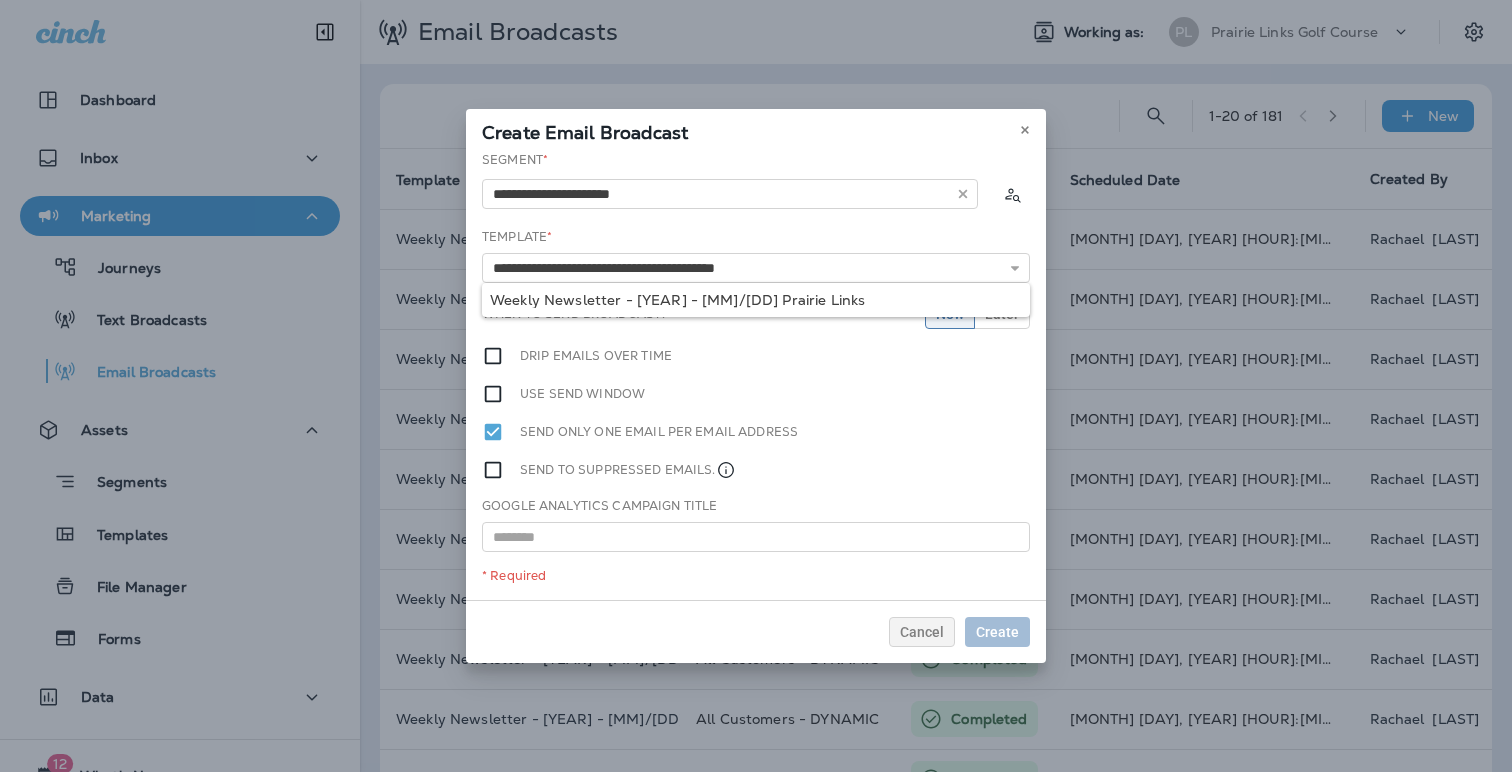 click on "**********" at bounding box center (756, 375) 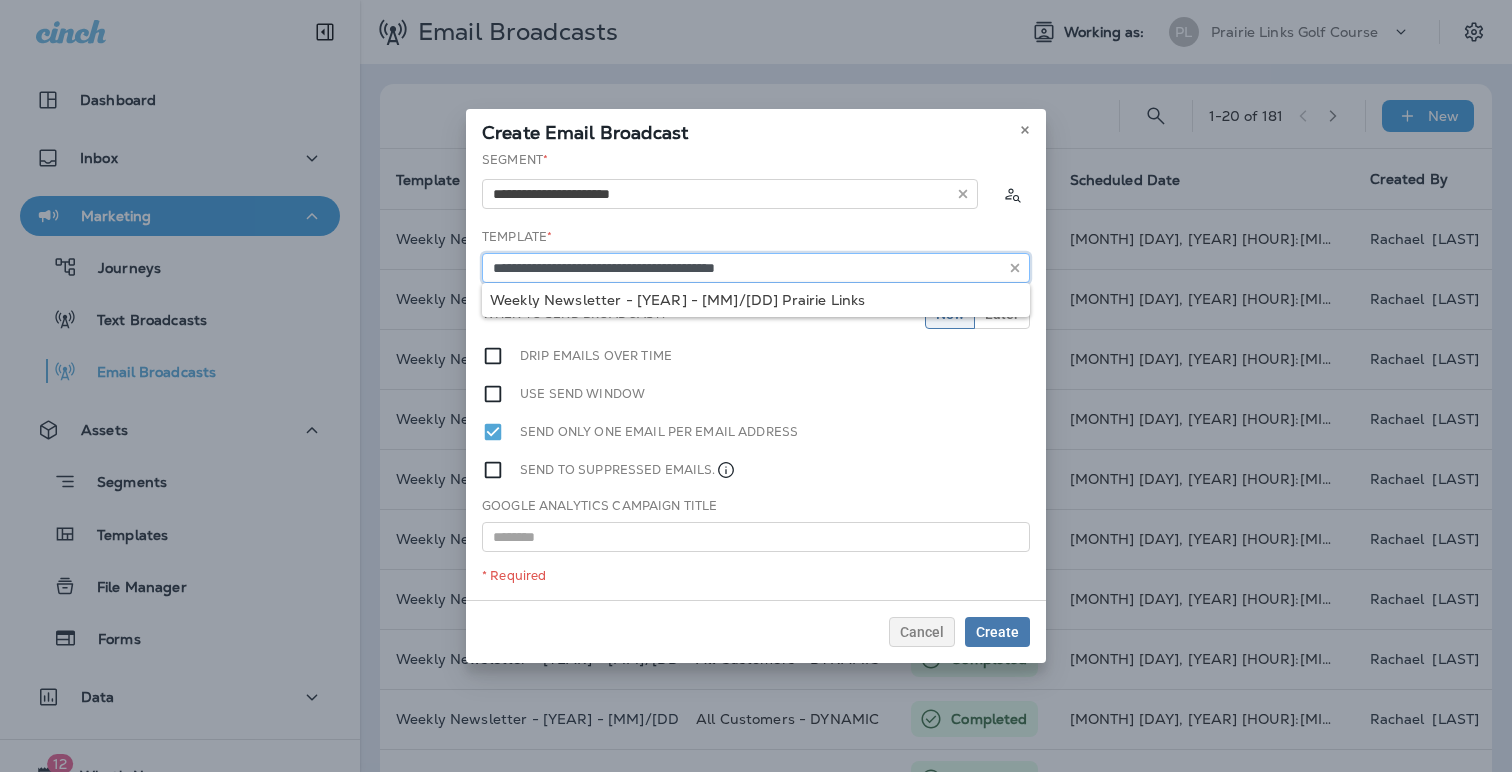 click on "**********" at bounding box center (756, 268) 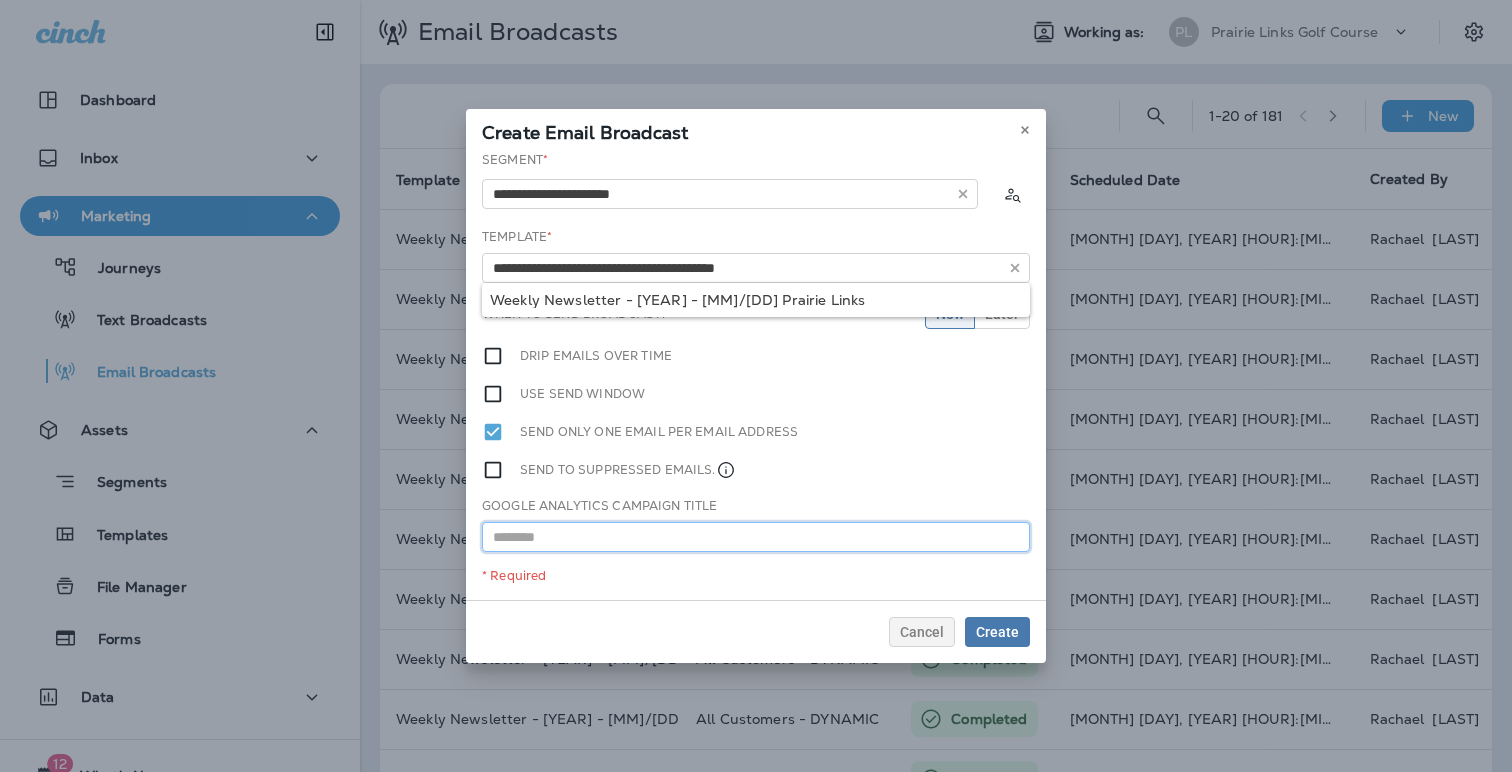 click at bounding box center (756, 537) 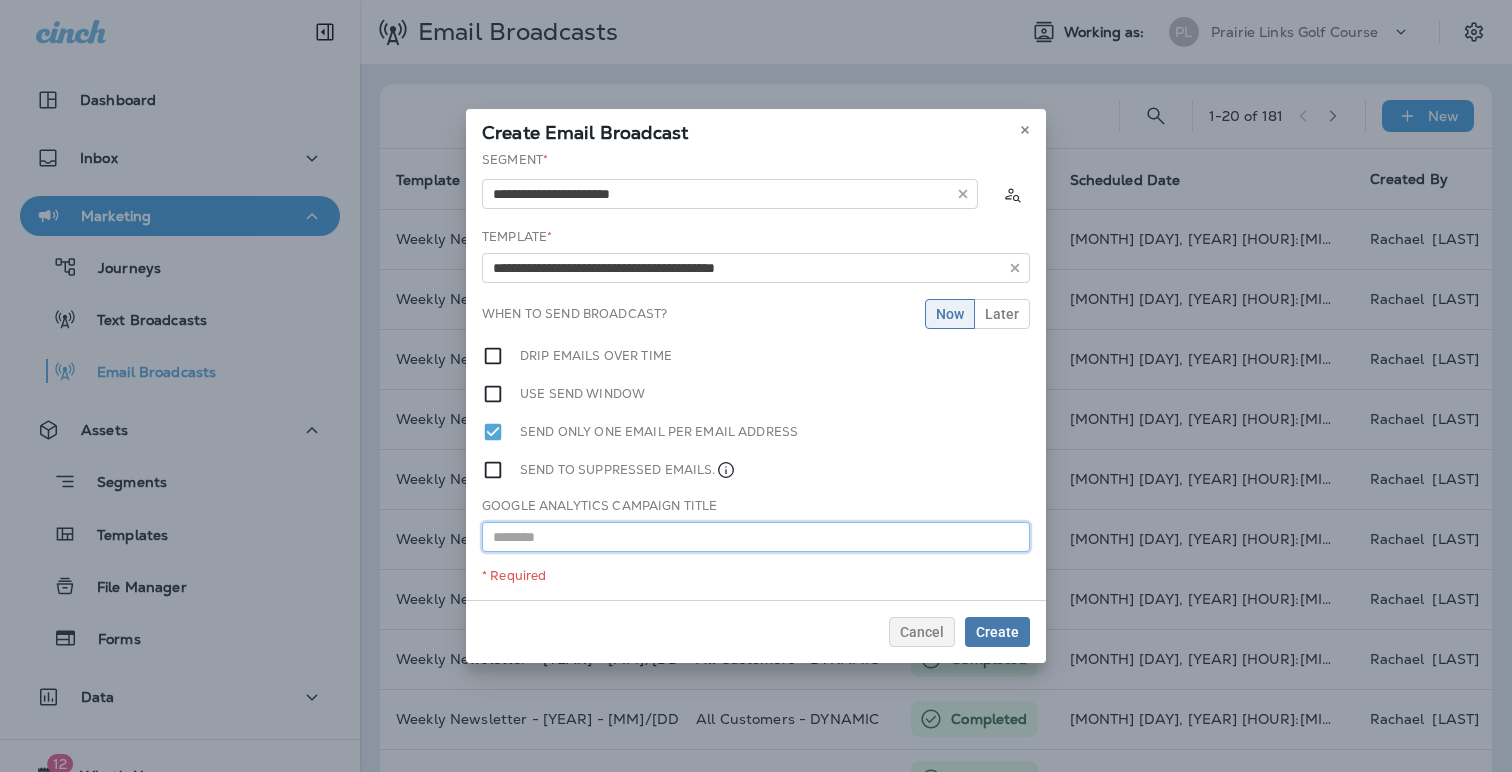 paste on "**********" 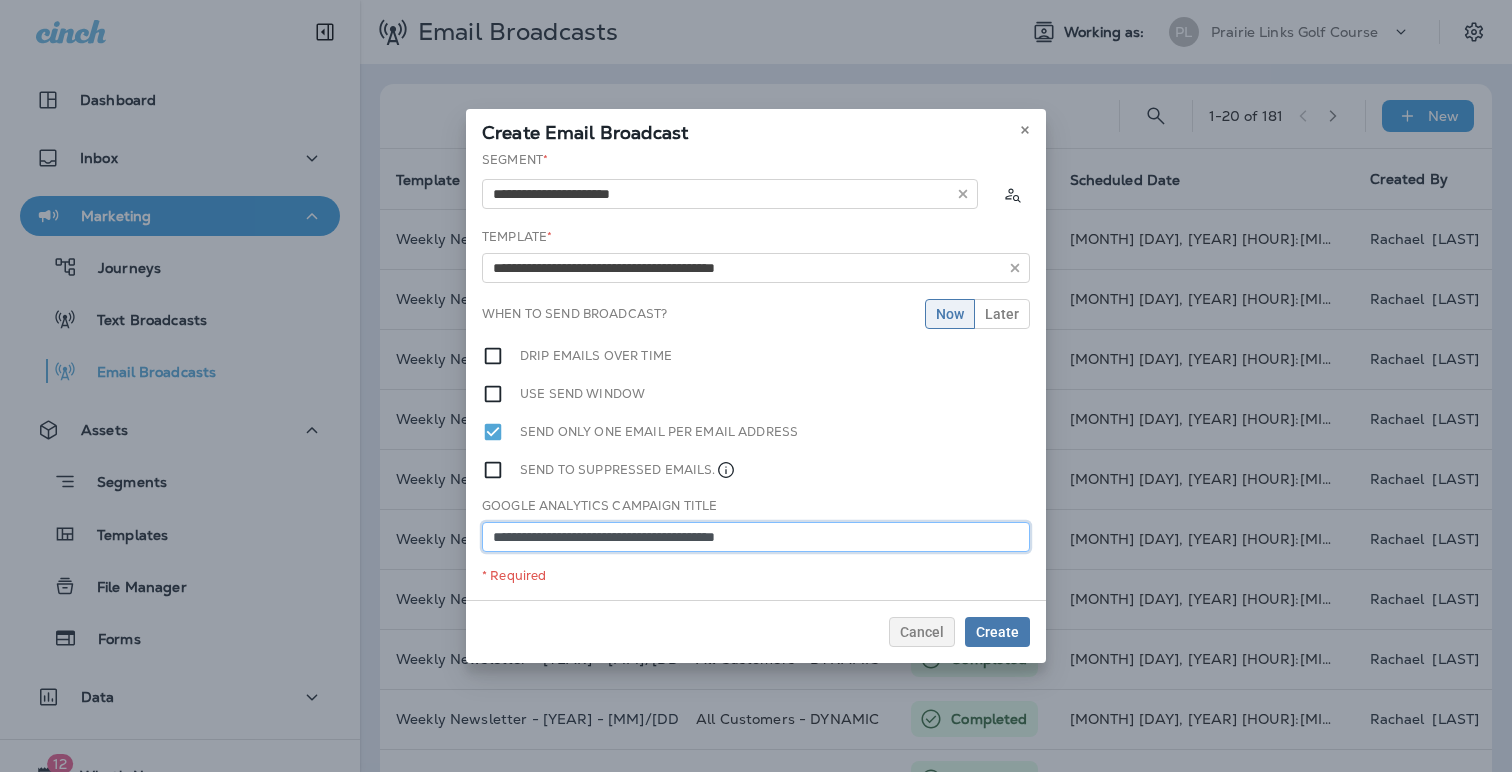click on "**********" at bounding box center (756, 537) 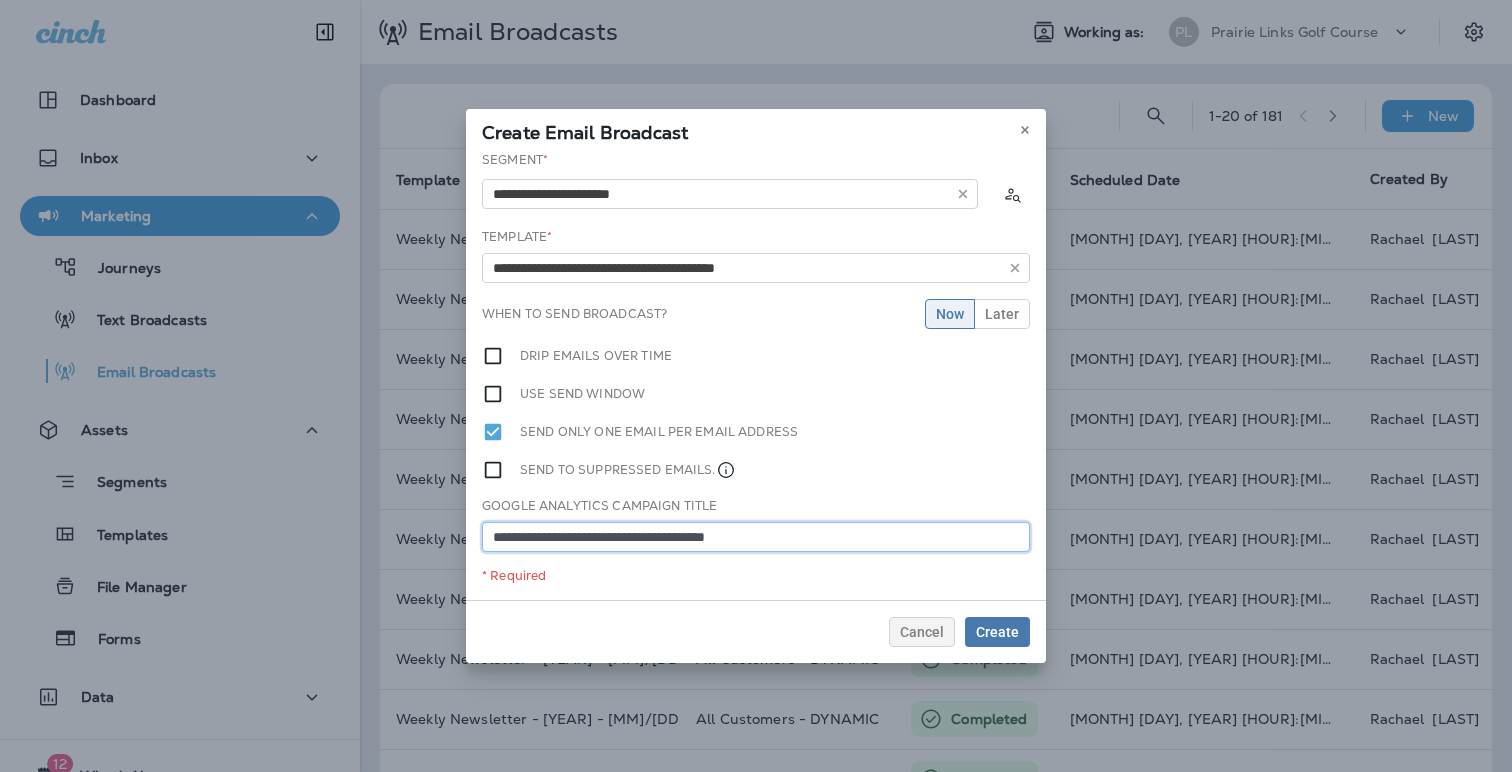 click on "**********" at bounding box center [756, 537] 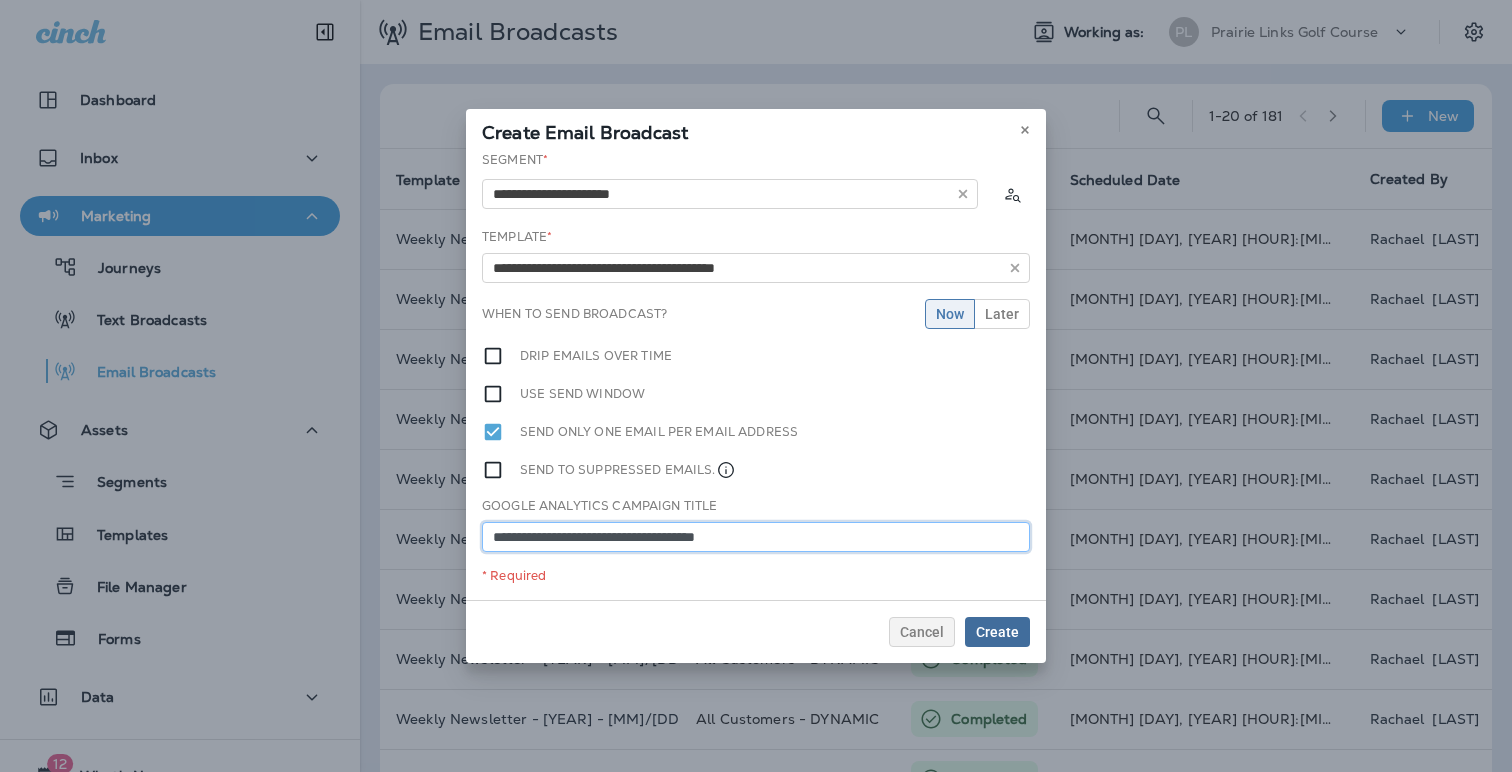 type on "**********" 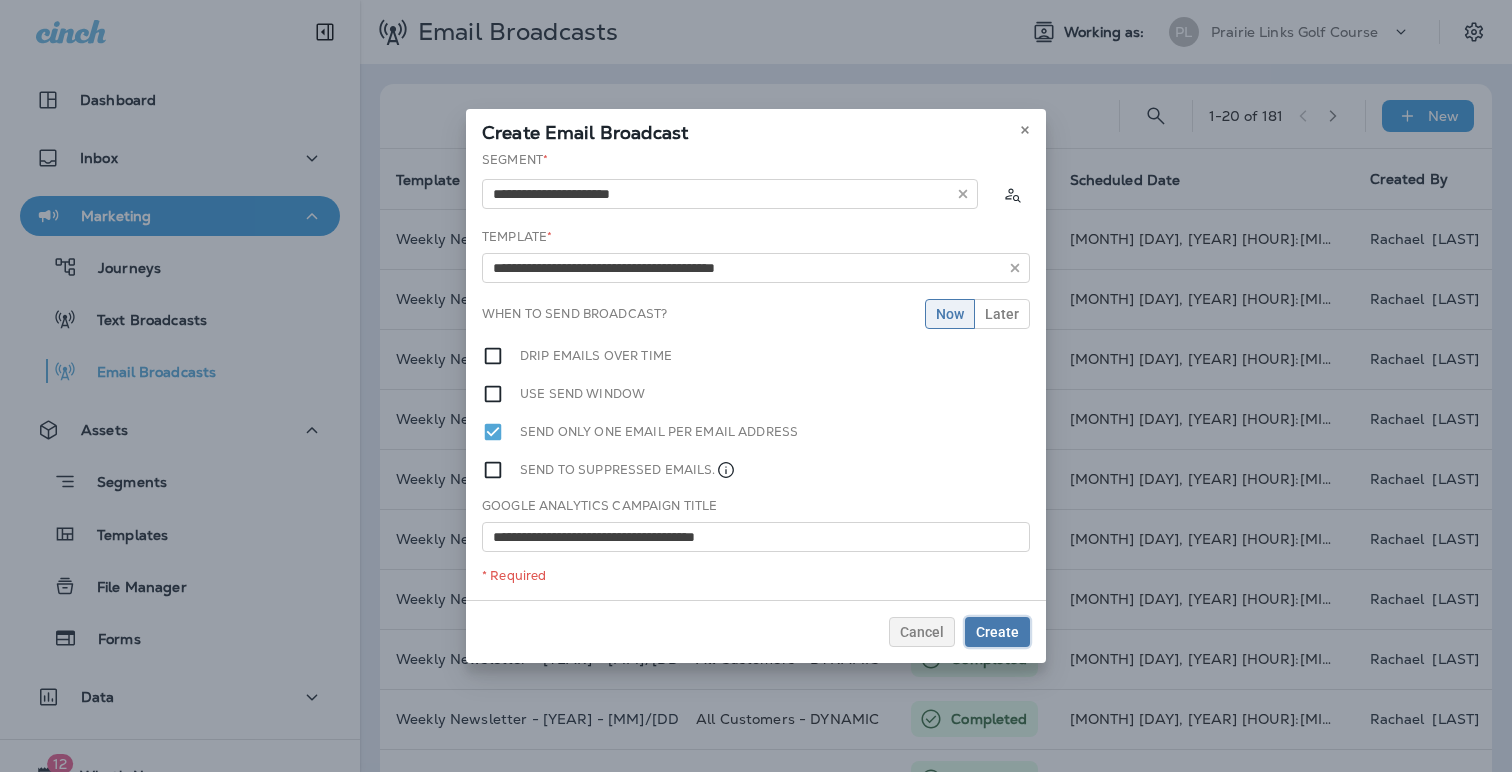 drag, startPoint x: 1009, startPoint y: 634, endPoint x: 947, endPoint y: 596, distance: 72.718636 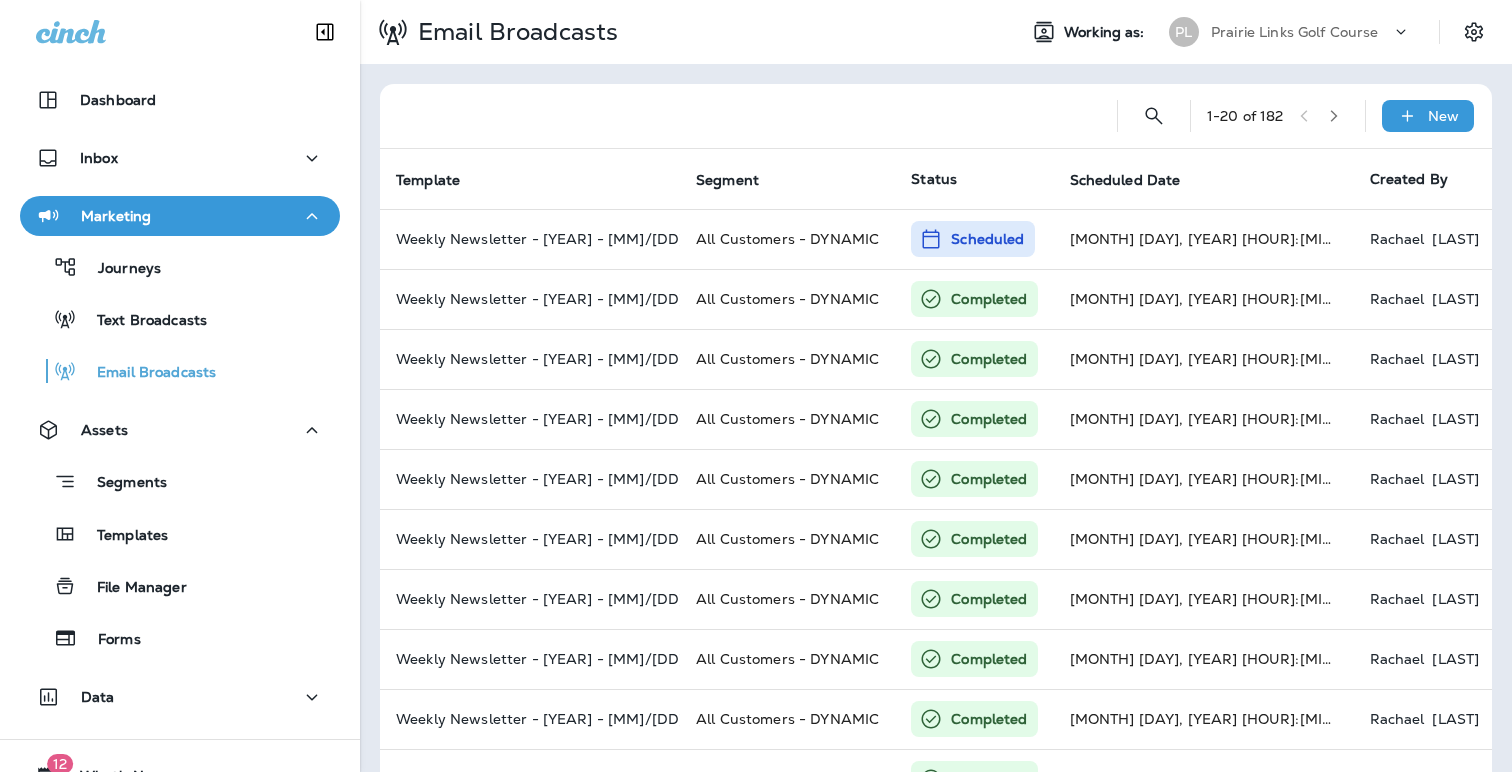 click on "Prairie Links Golf Course" at bounding box center [1295, 32] 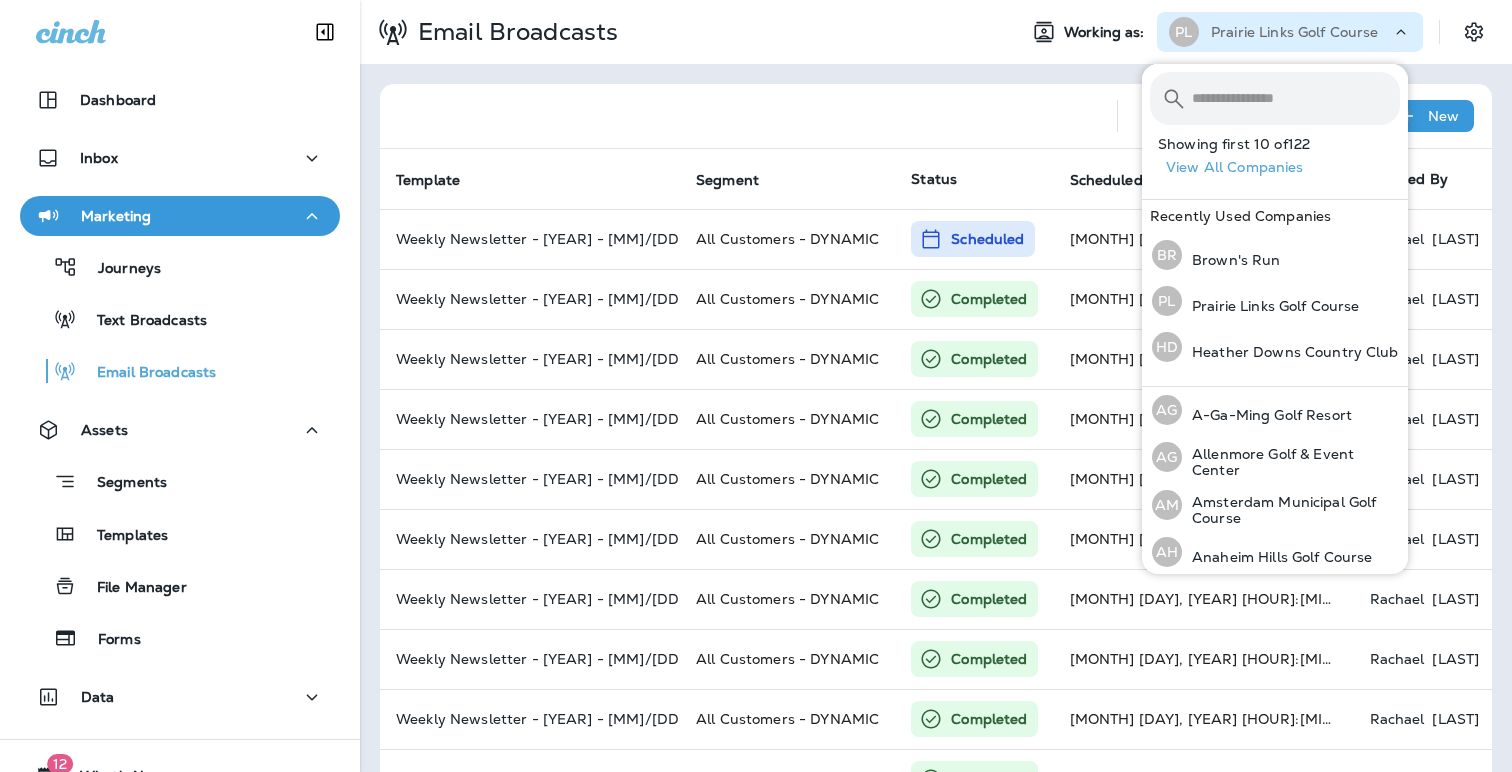 click at bounding box center (1296, 98) 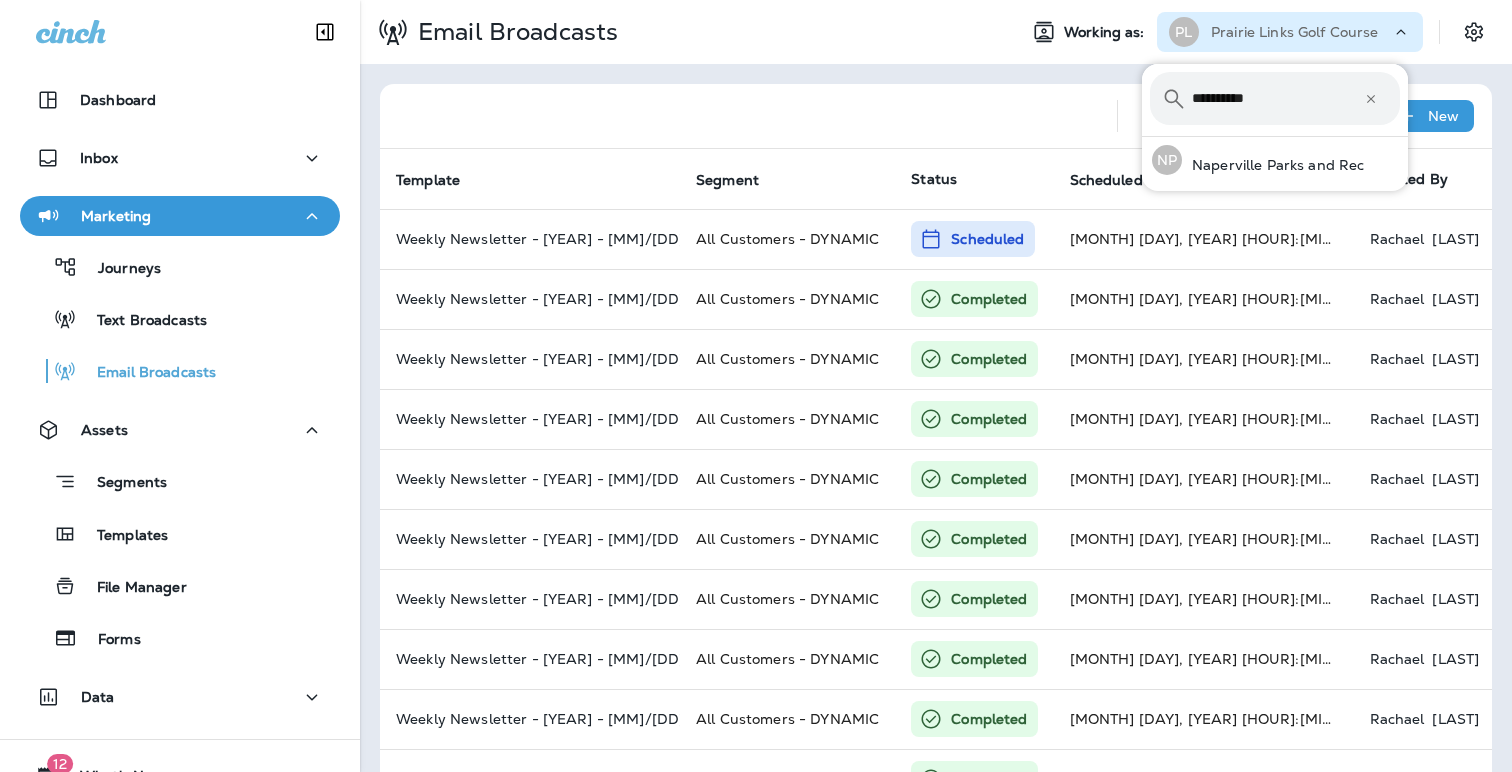 type on "**********" 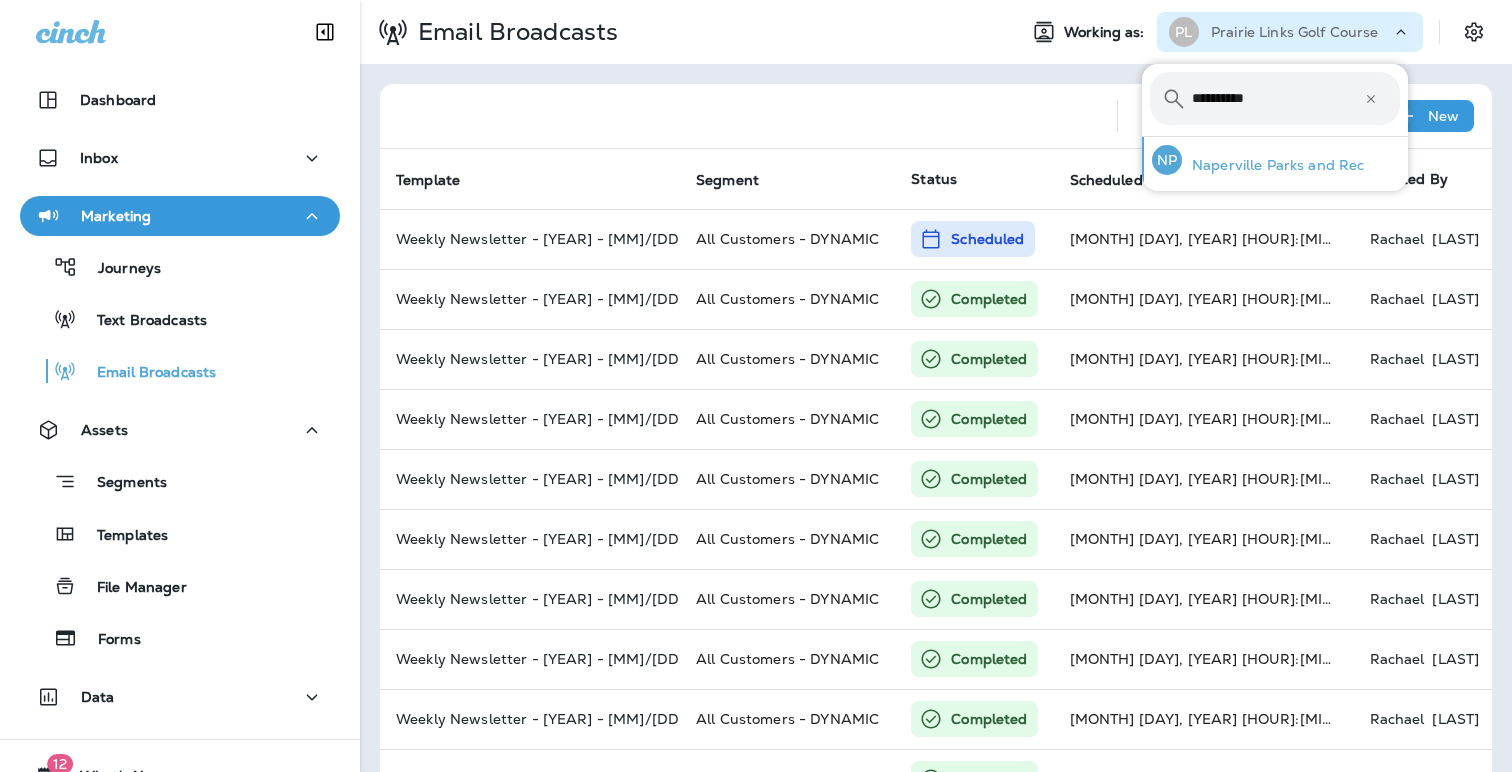 click on "Naperville Parks and Rec" at bounding box center (1273, 165) 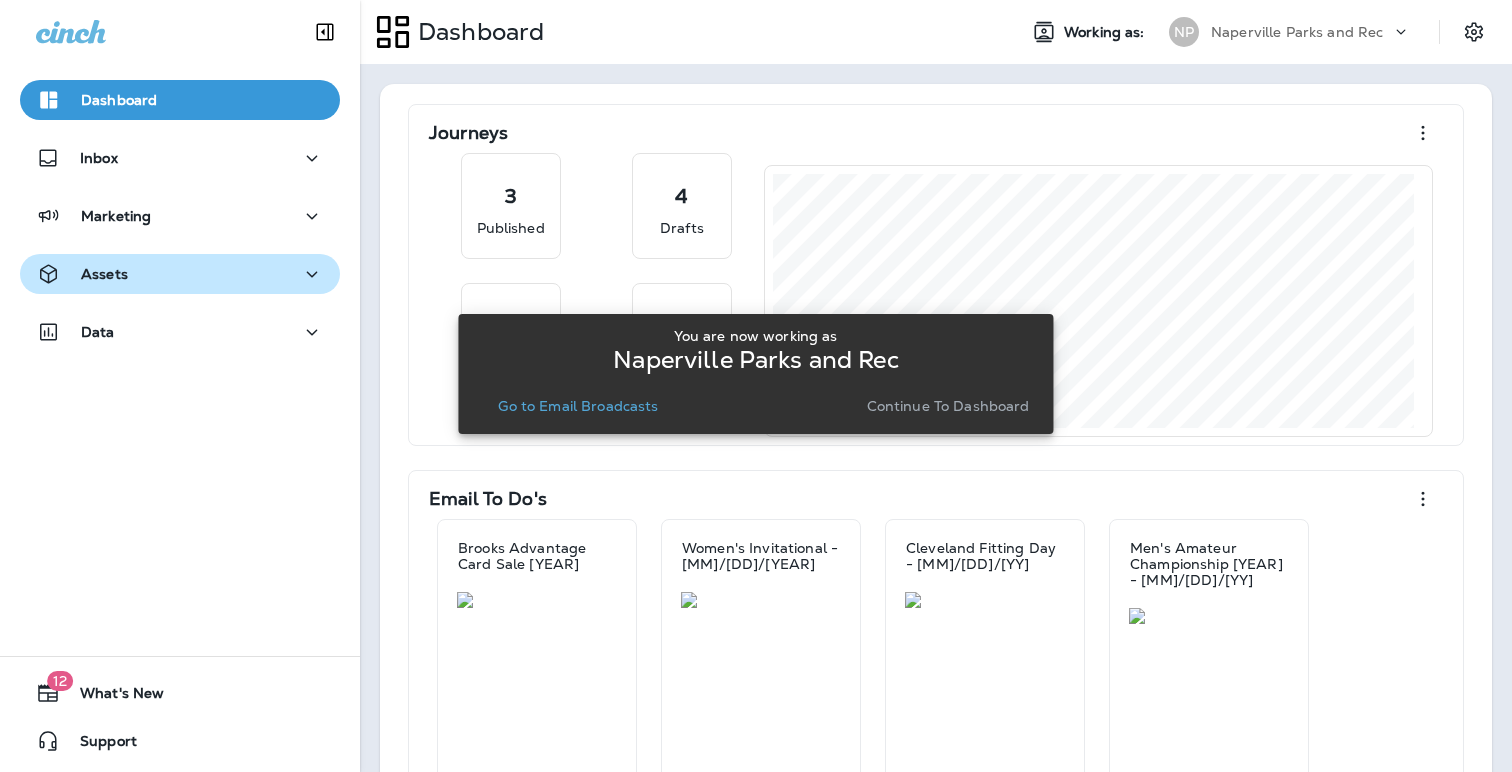 click on "Assets" at bounding box center [180, 274] 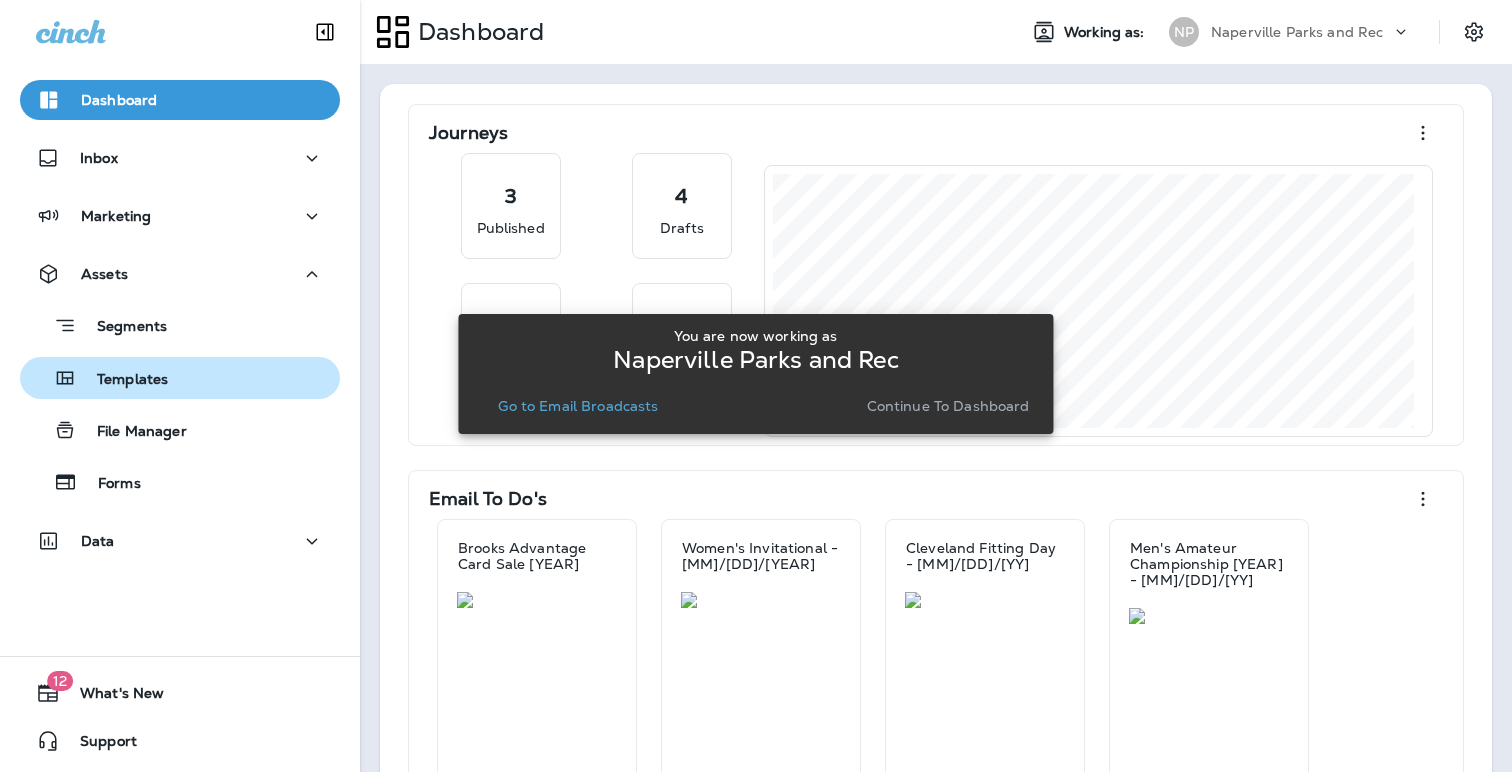 click on "Templates" at bounding box center (122, 380) 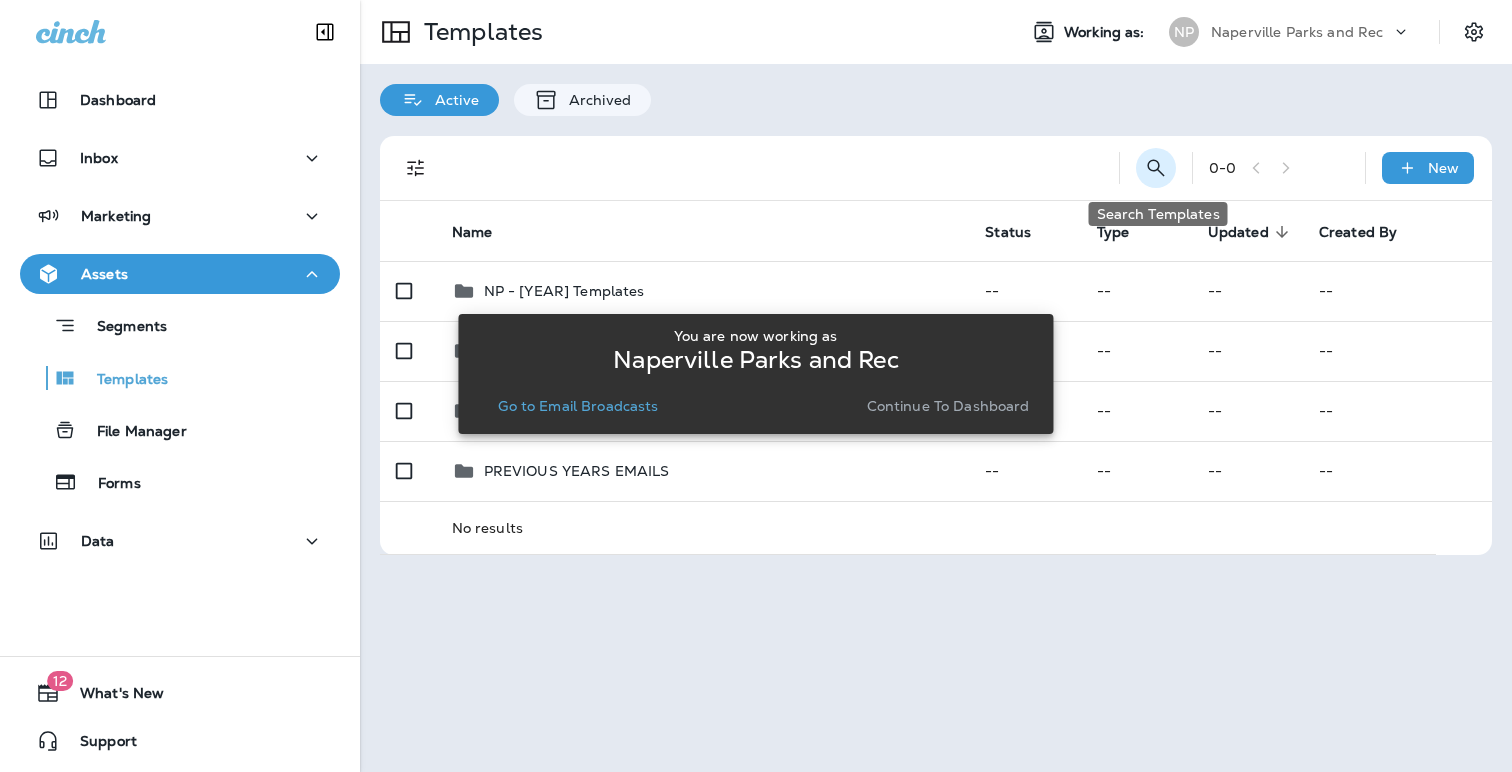 click 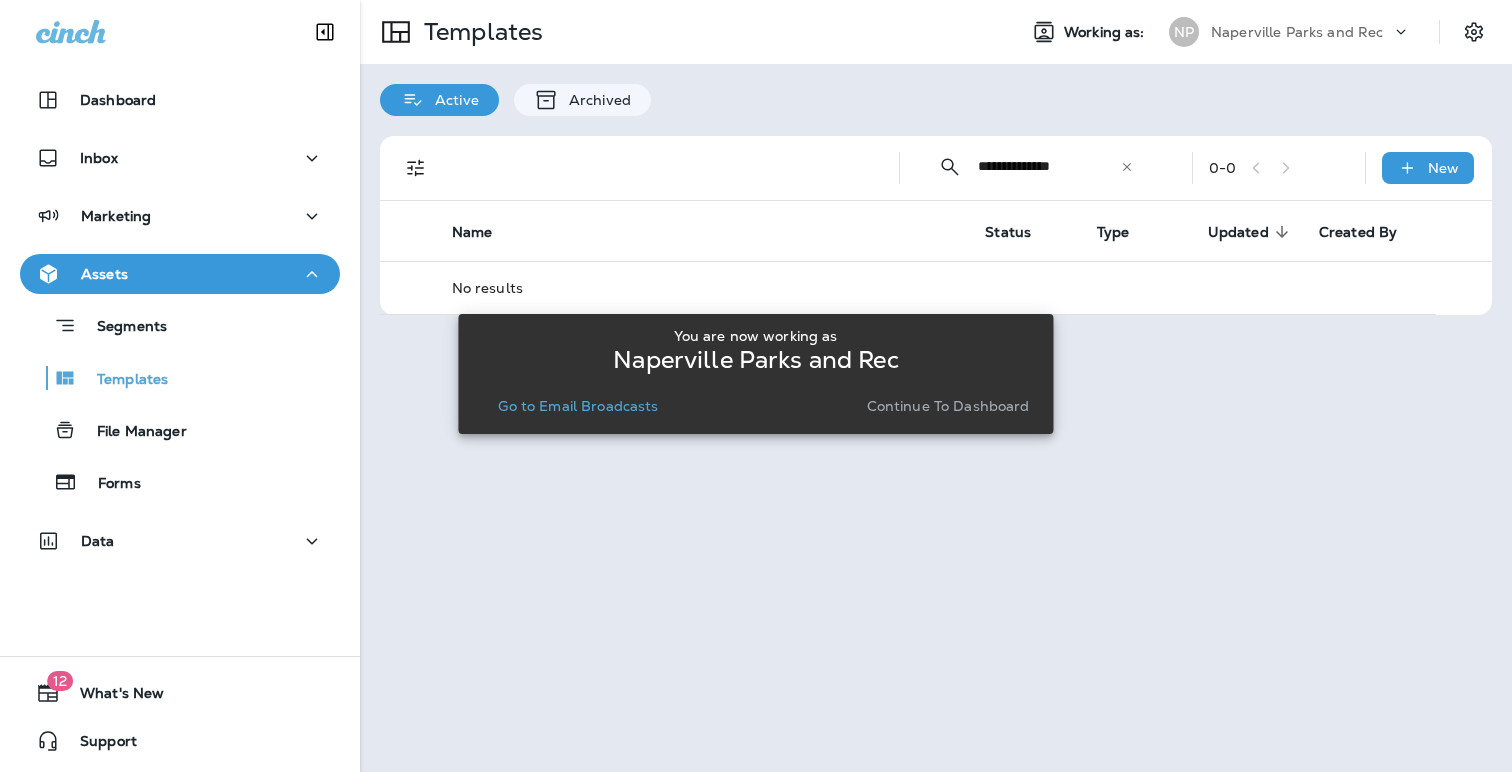 type on "**********" 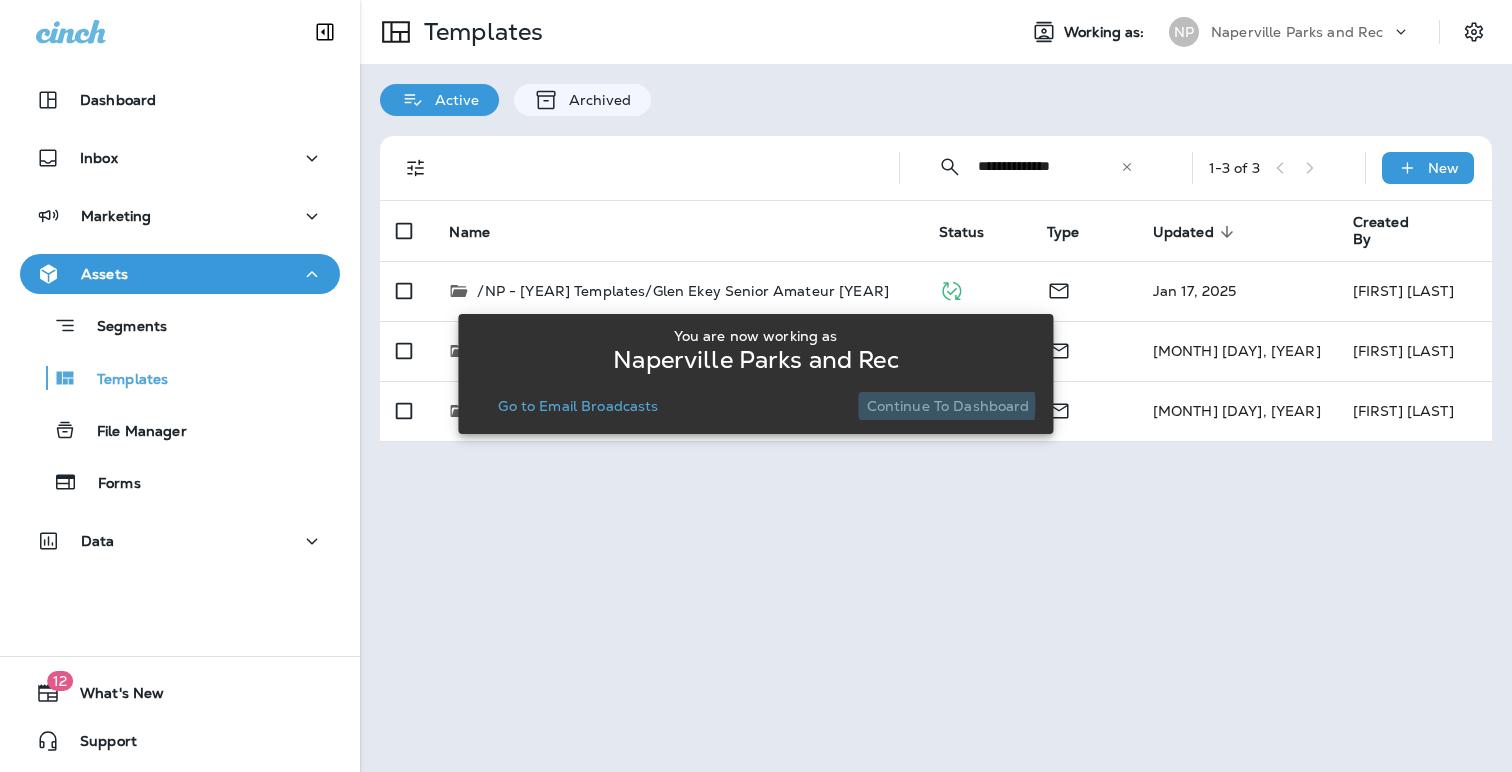 click on "Continue to Dashboard" at bounding box center [948, 406] 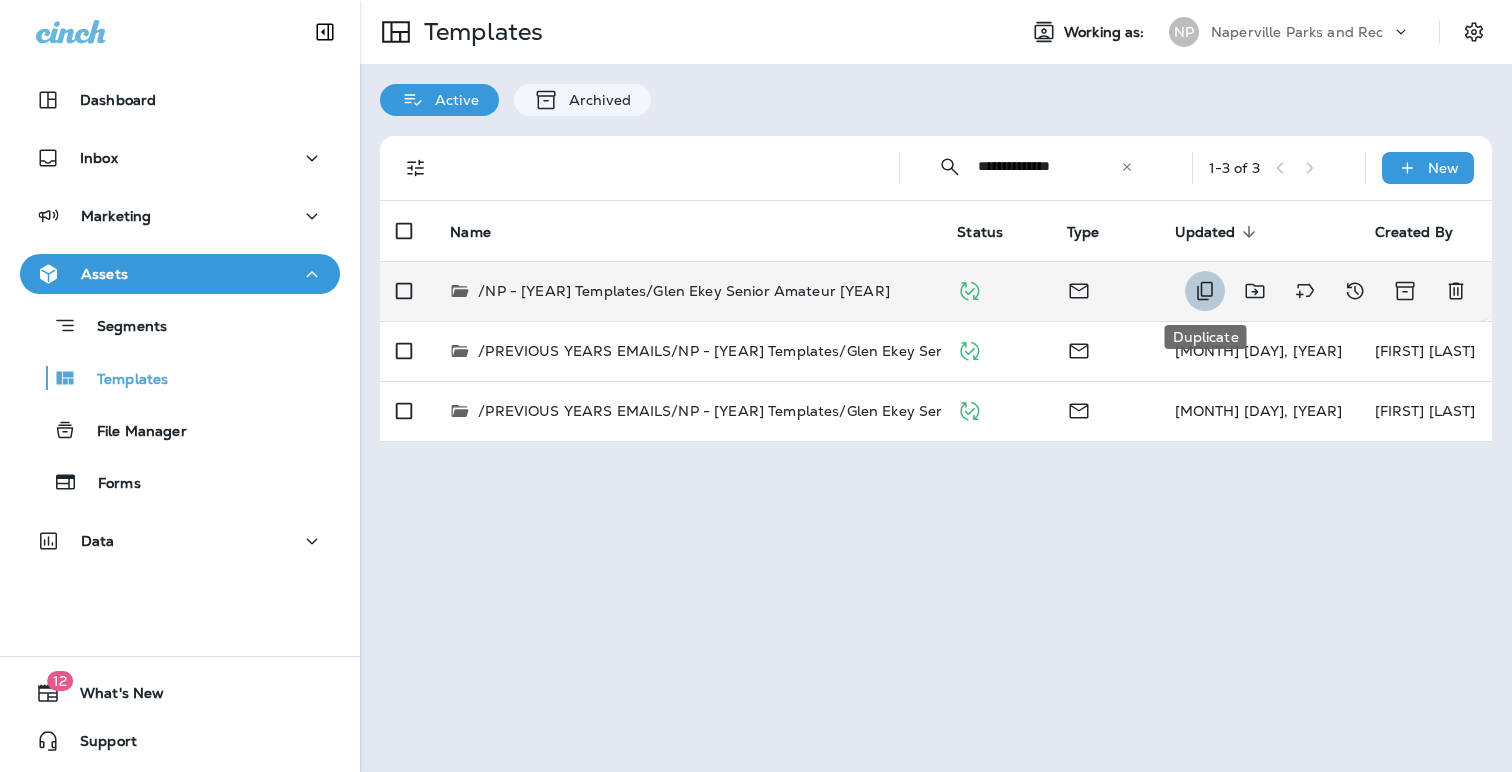 click 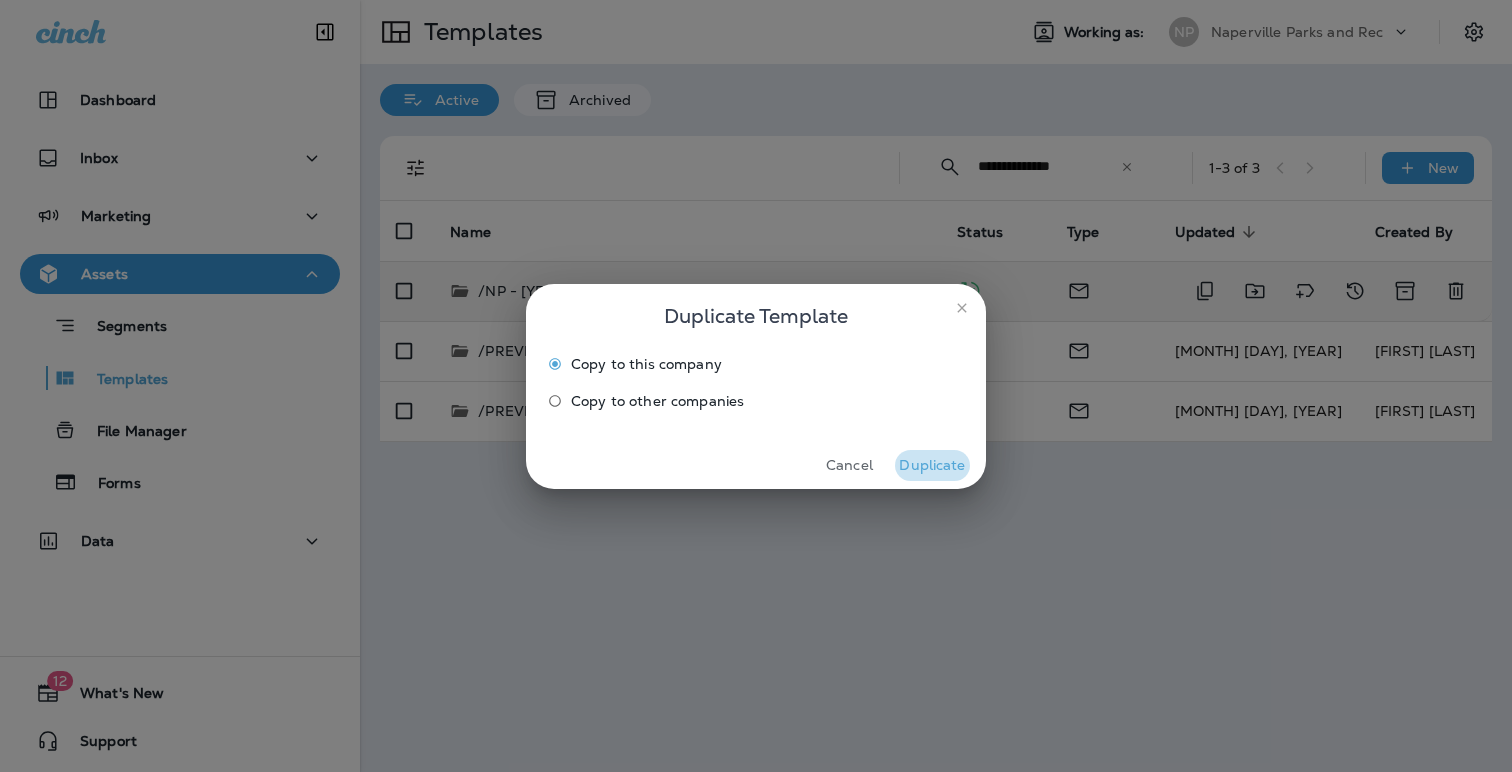 click on "Duplicate" at bounding box center (932, 465) 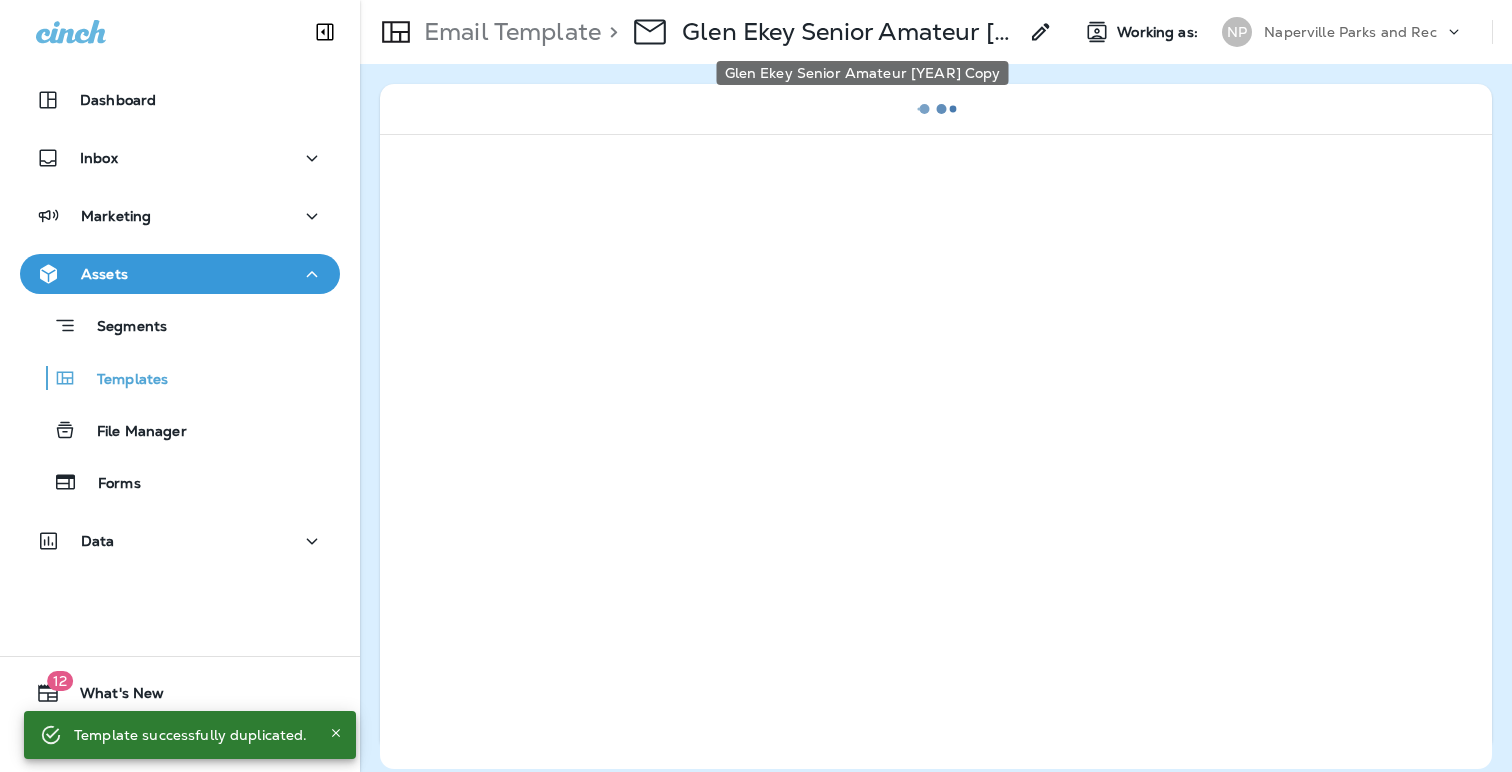 click on "Glen Ekey Senior Amateur [YEAR] Copy" at bounding box center (849, 32) 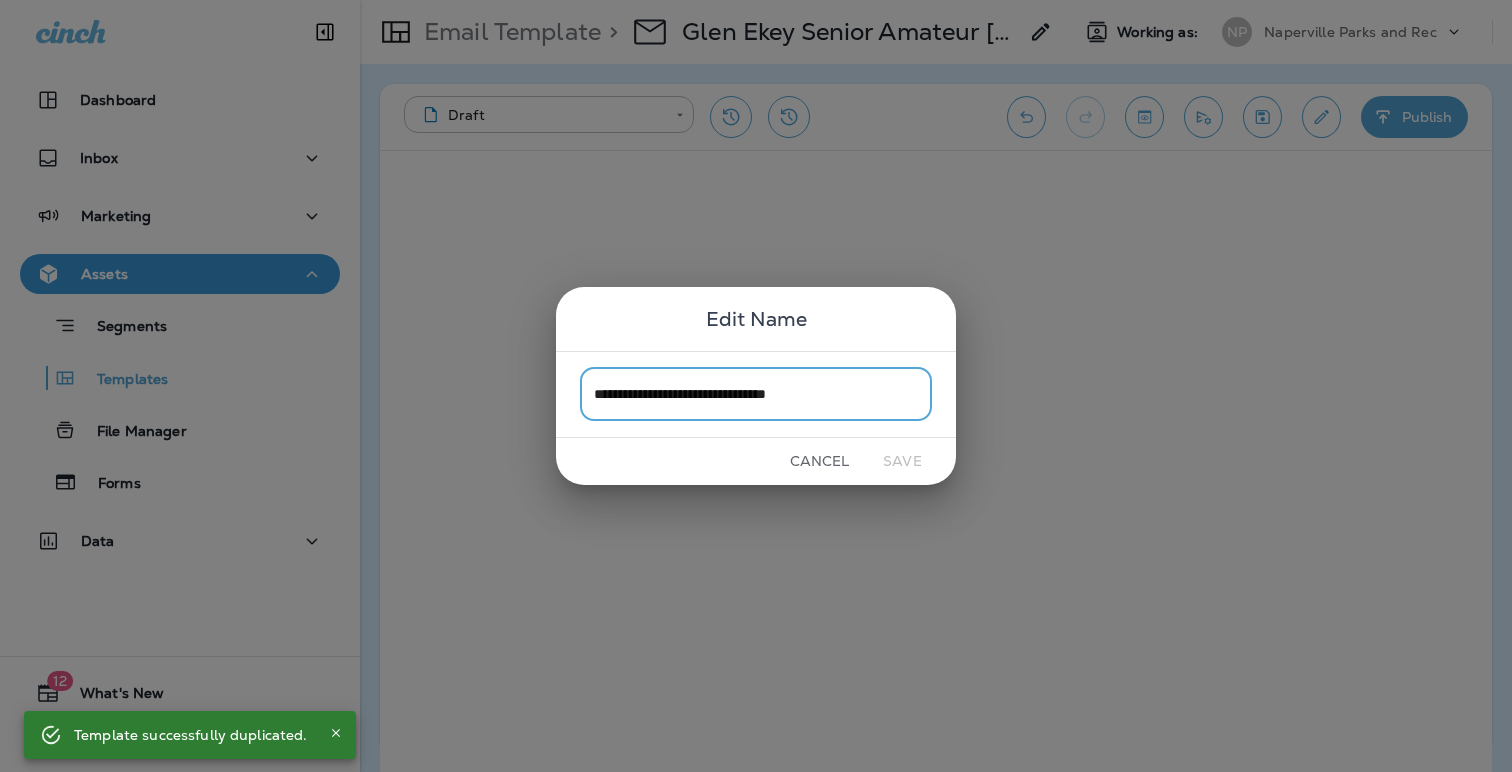 click on "**********" at bounding box center [756, 394] 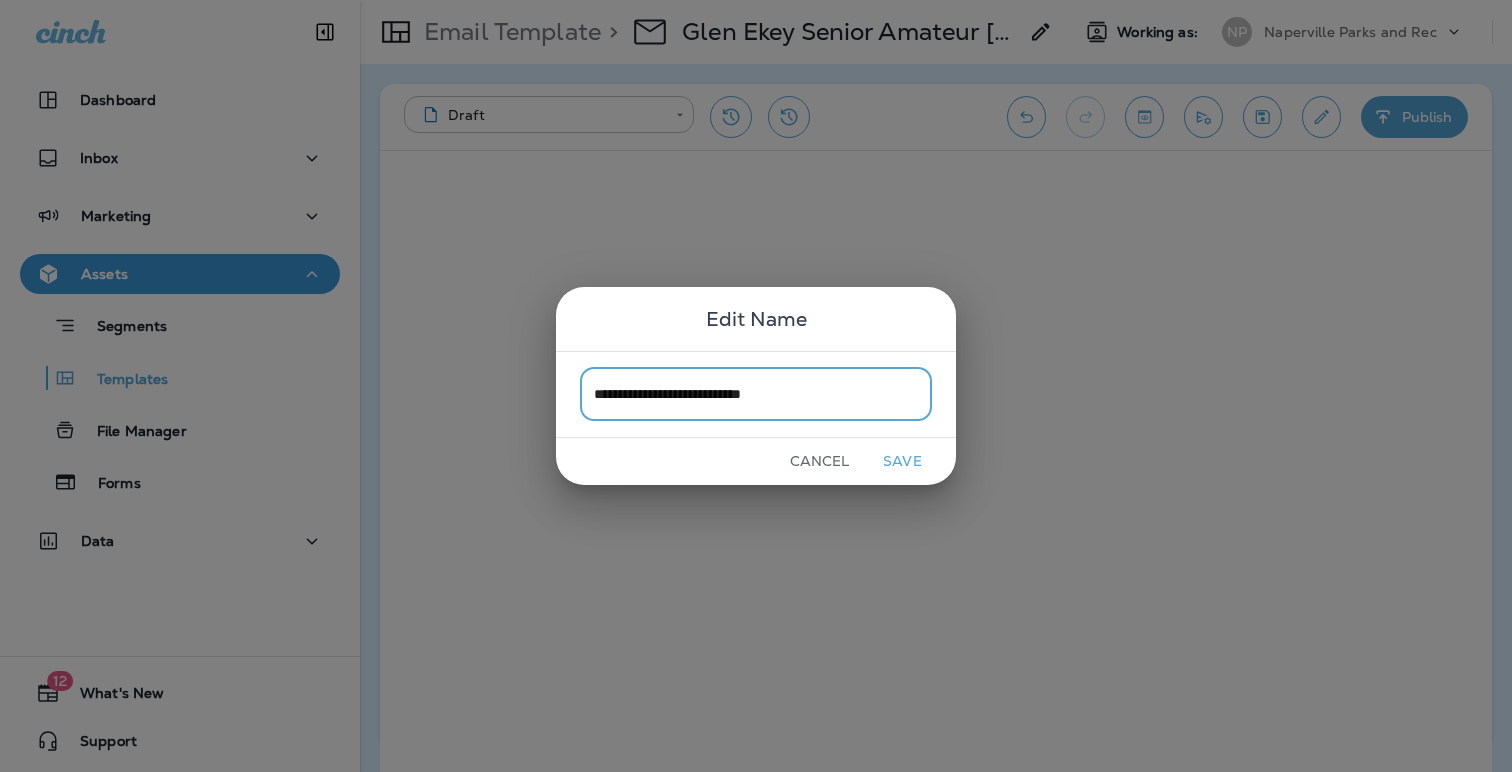 type on "**********" 